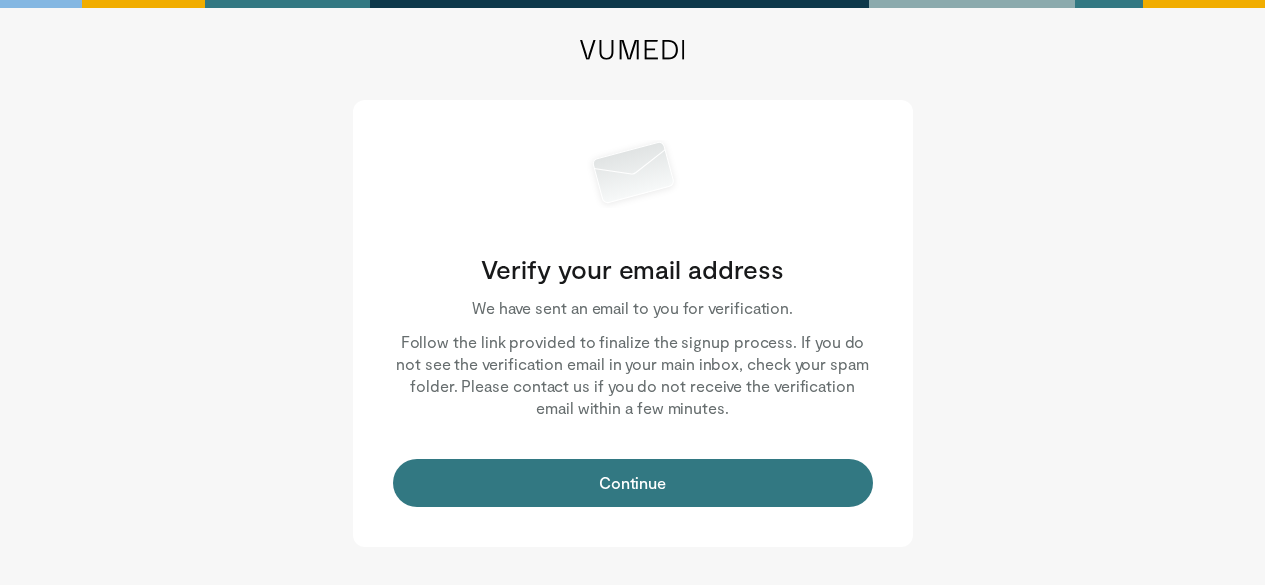 scroll, scrollTop: 0, scrollLeft: 0, axis: both 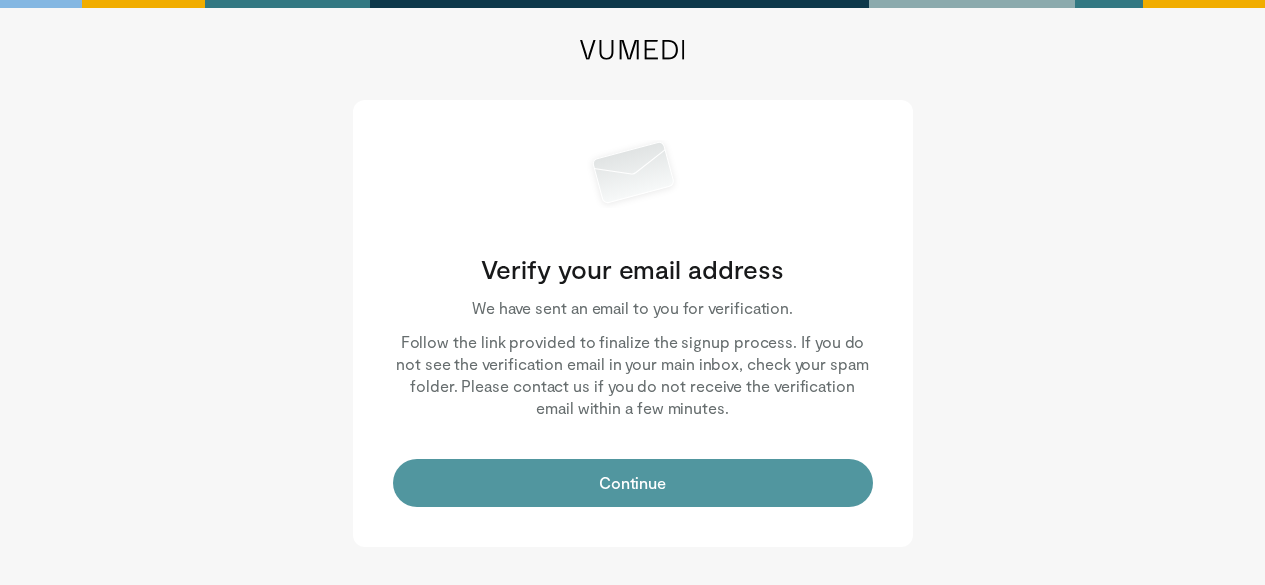 click on "Continue" at bounding box center (633, 483) 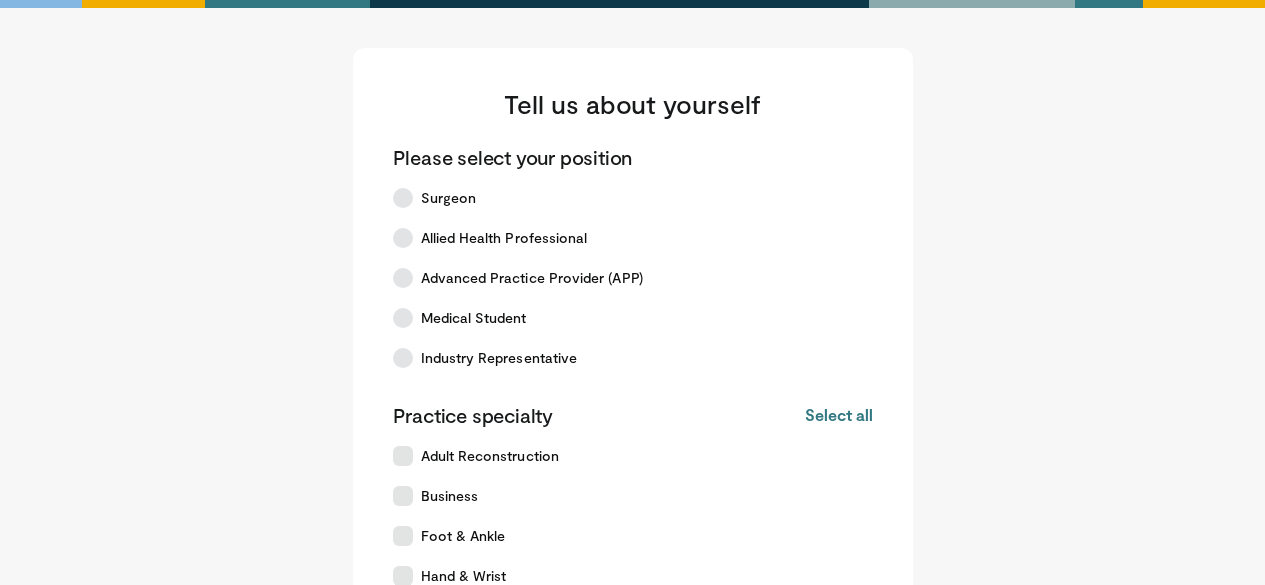 scroll, scrollTop: 0, scrollLeft: 0, axis: both 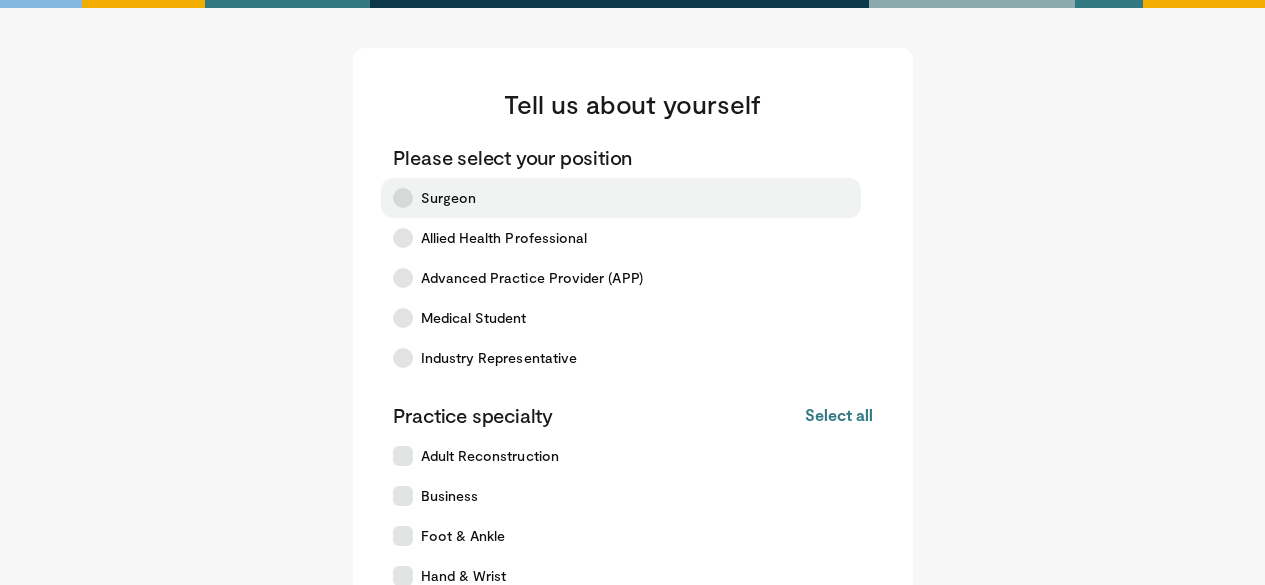 click at bounding box center (403, 198) 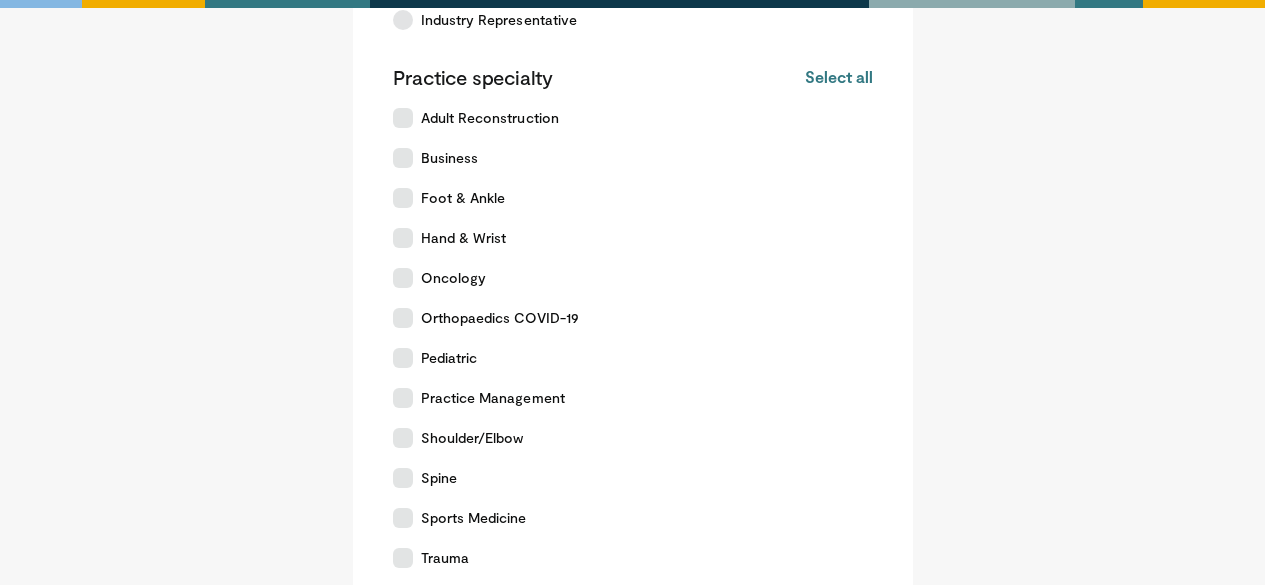 scroll, scrollTop: 340, scrollLeft: 0, axis: vertical 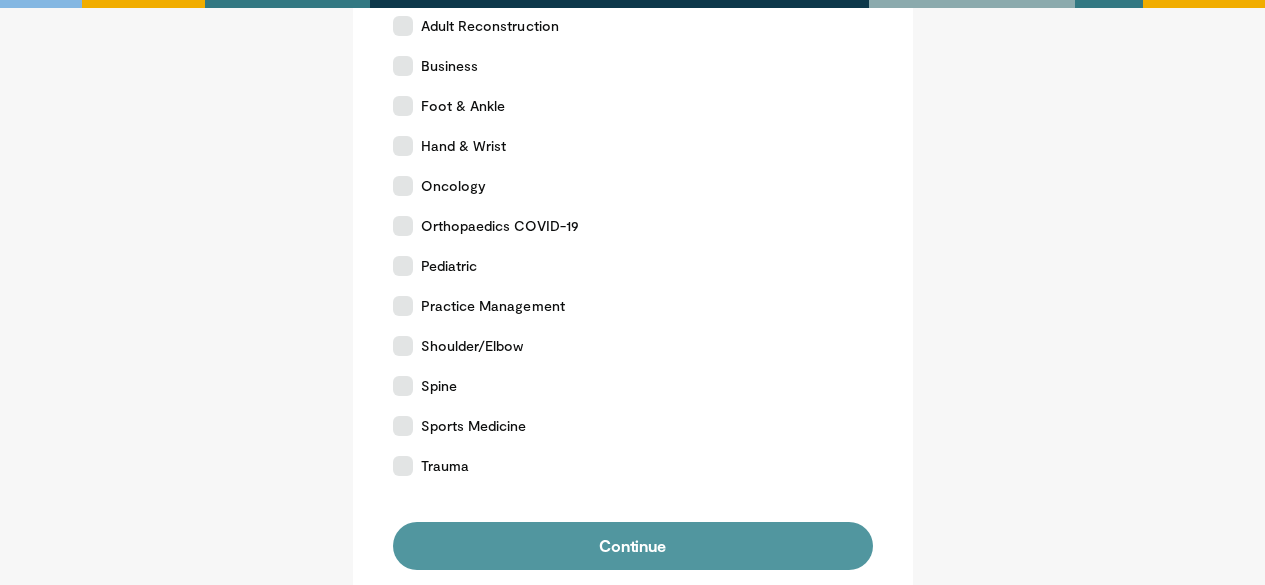 click on "Continue" at bounding box center [633, 546] 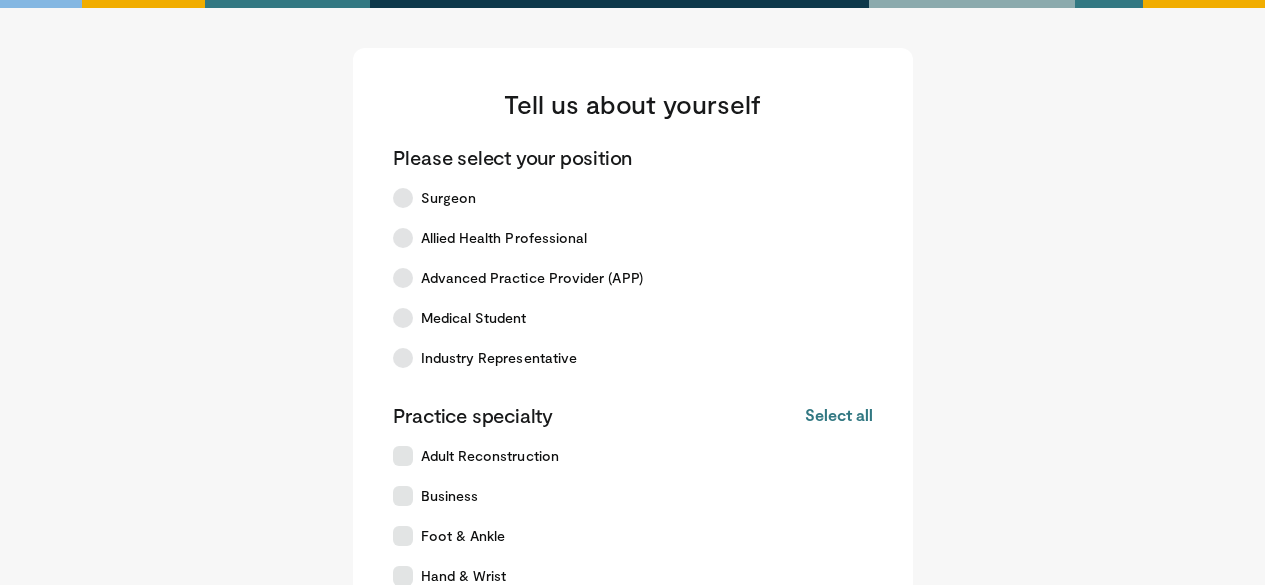 scroll, scrollTop: 0, scrollLeft: 0, axis: both 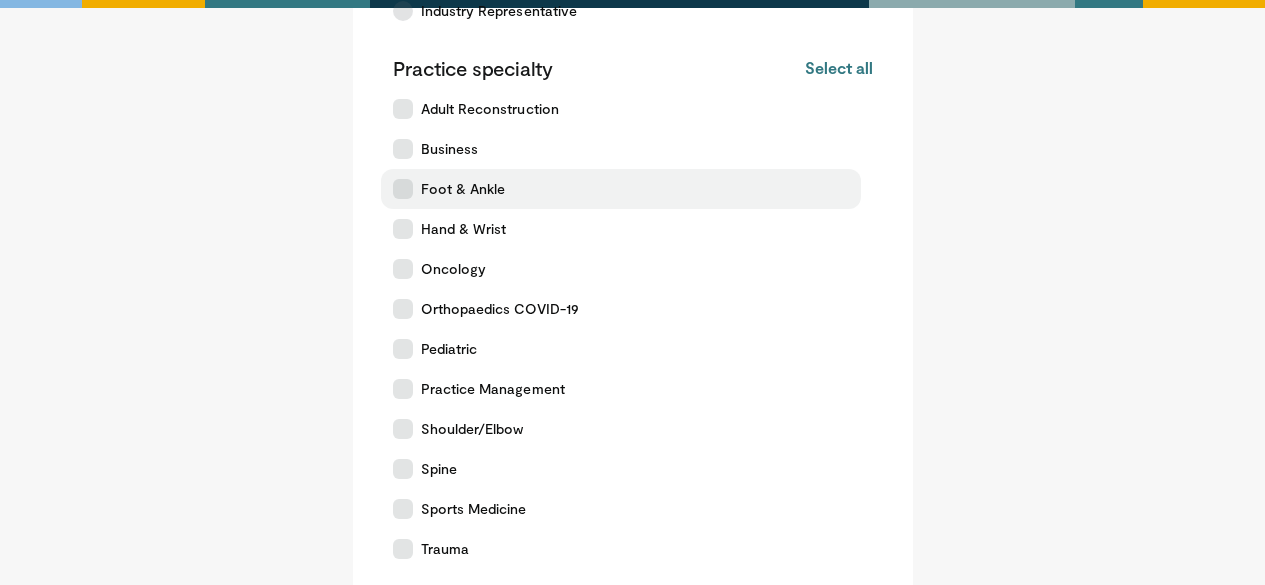 click on "Foot & Ankle" at bounding box center [621, 189] 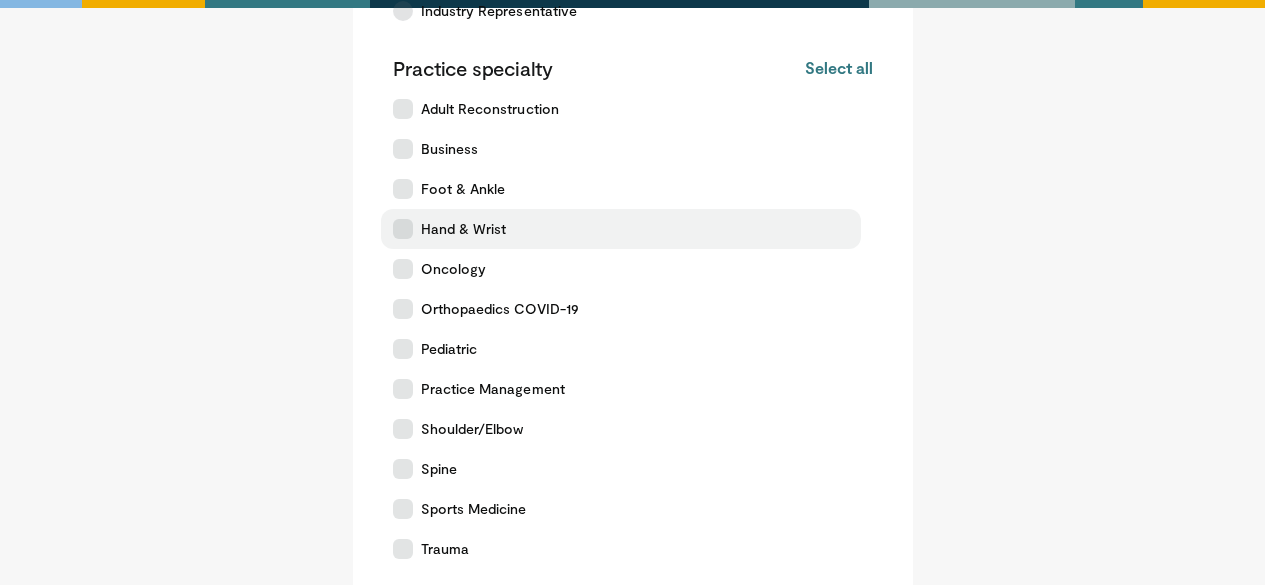 click at bounding box center [403, 229] 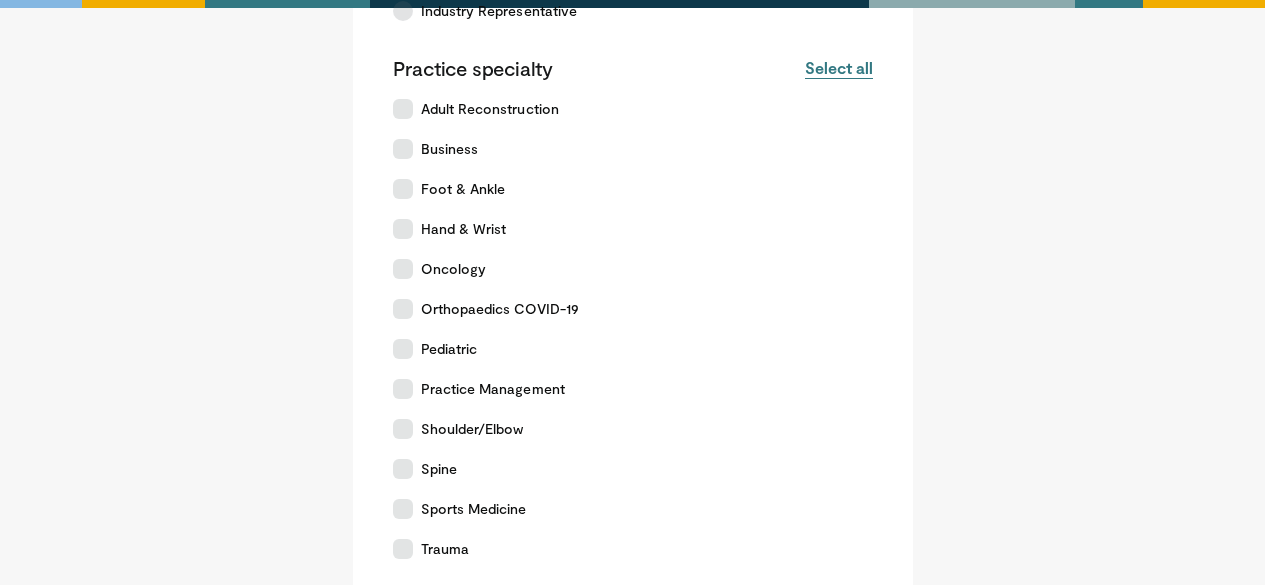 click on "Select all" at bounding box center [838, 68] 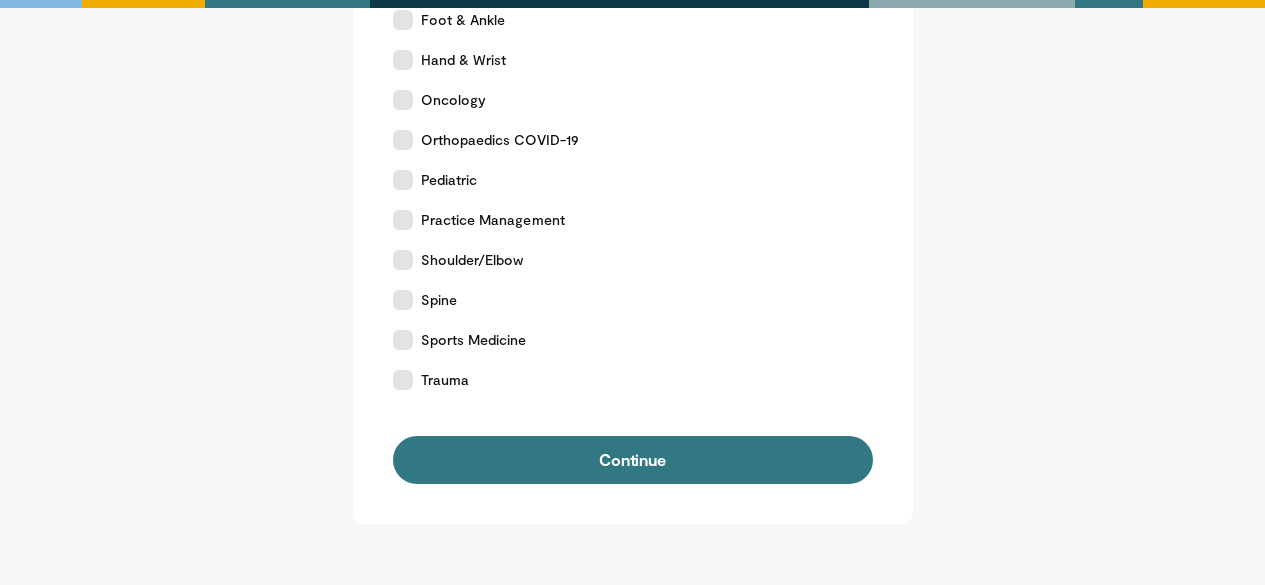 scroll, scrollTop: 518, scrollLeft: 0, axis: vertical 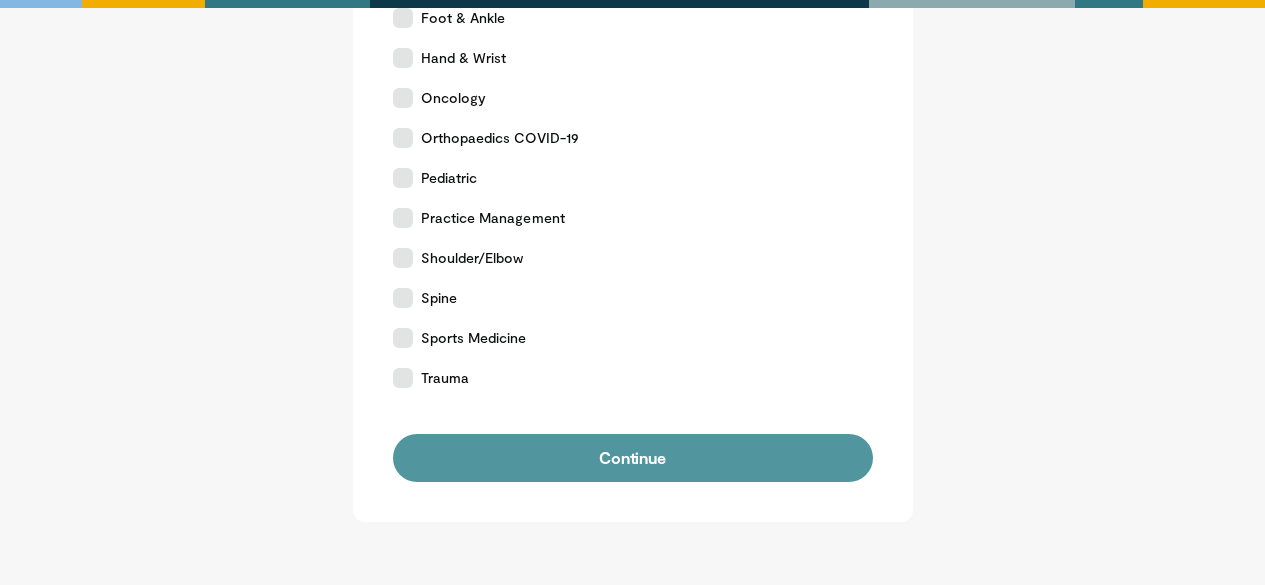 click on "Continue" at bounding box center (633, 458) 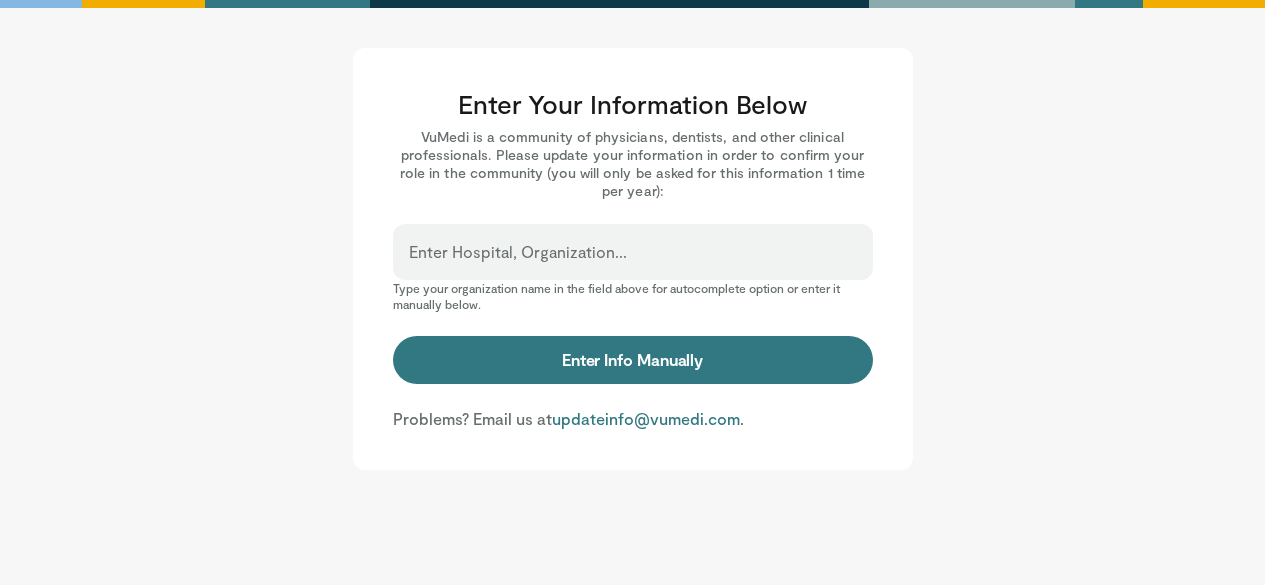 scroll, scrollTop: 0, scrollLeft: 0, axis: both 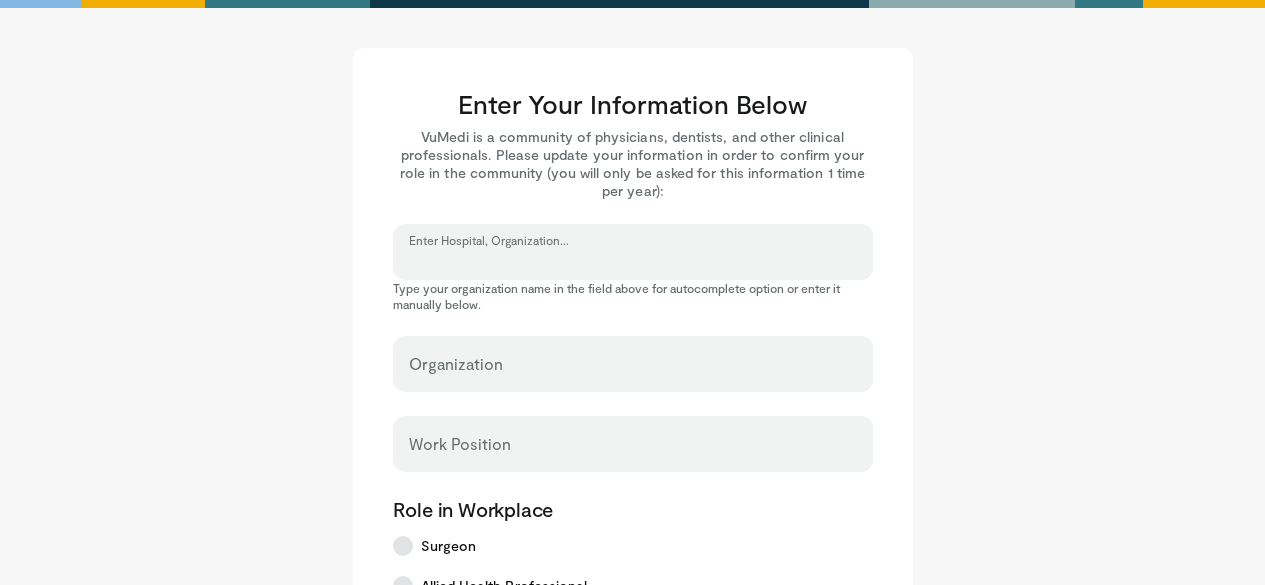 click on "Enter Hospital, Organization..." at bounding box center (633, 261) 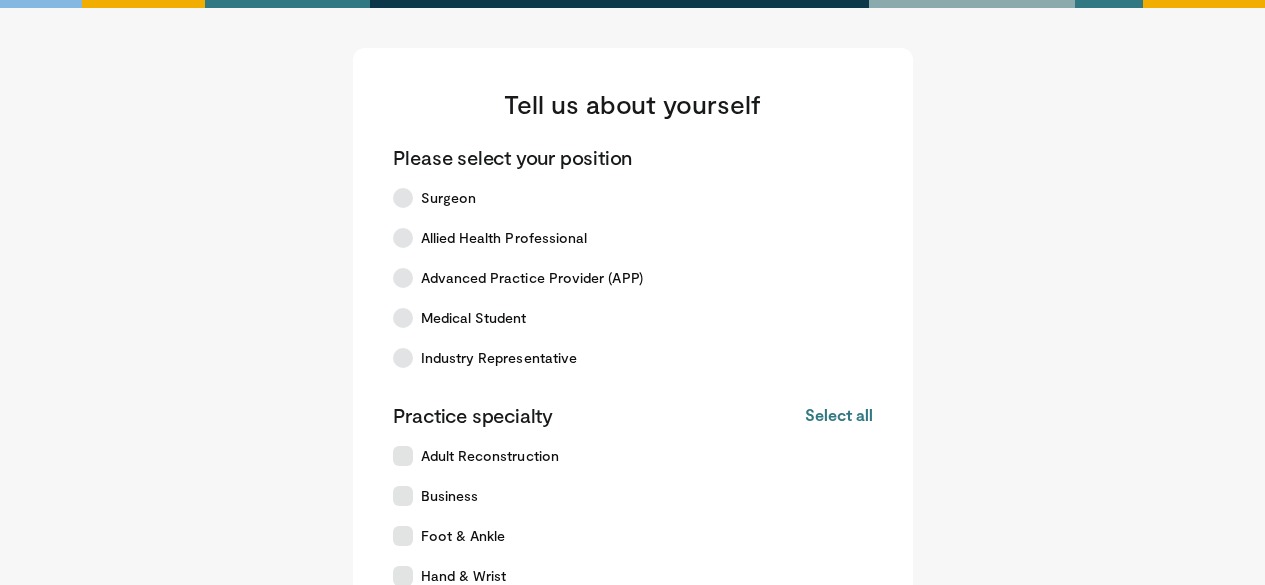 scroll, scrollTop: 430, scrollLeft: 0, axis: vertical 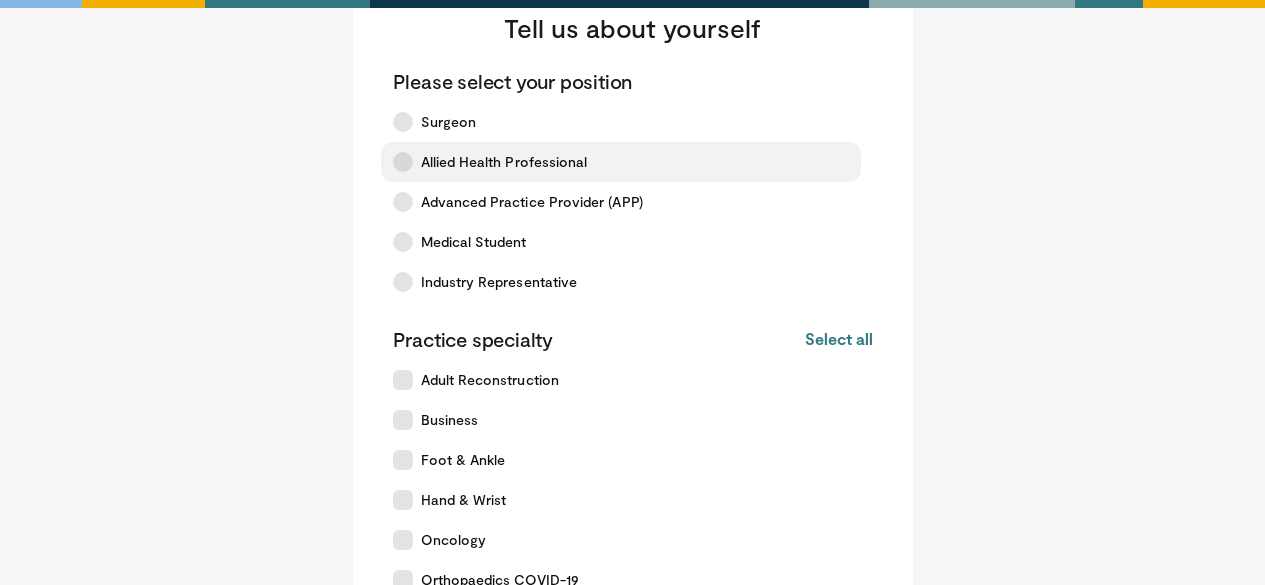 click at bounding box center (403, 162) 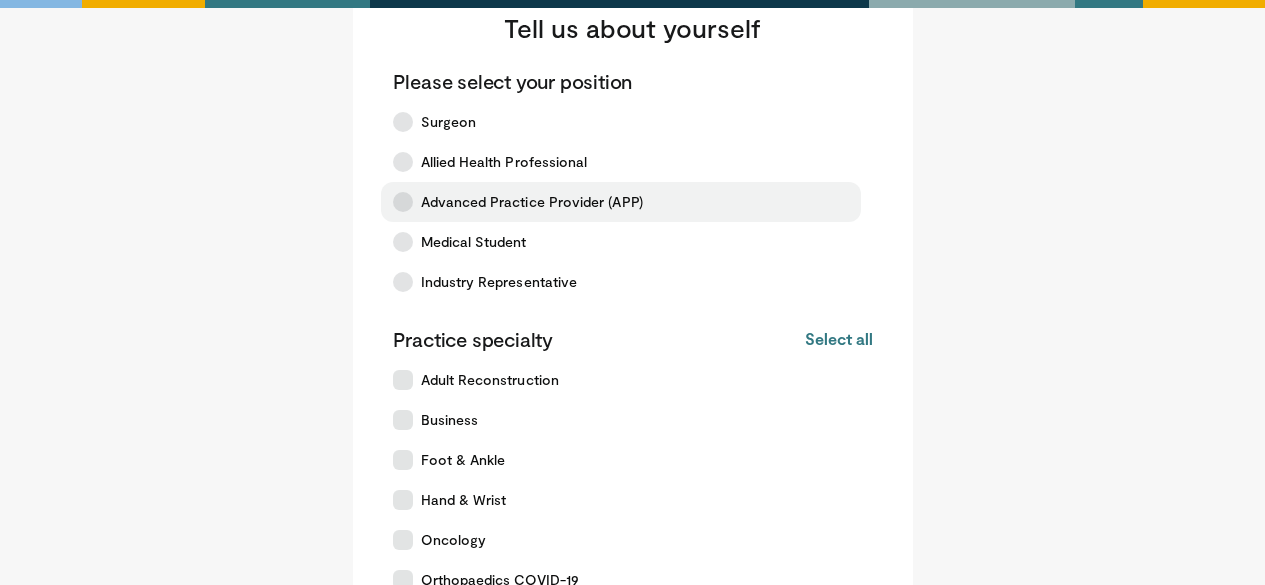 click at bounding box center [403, 202] 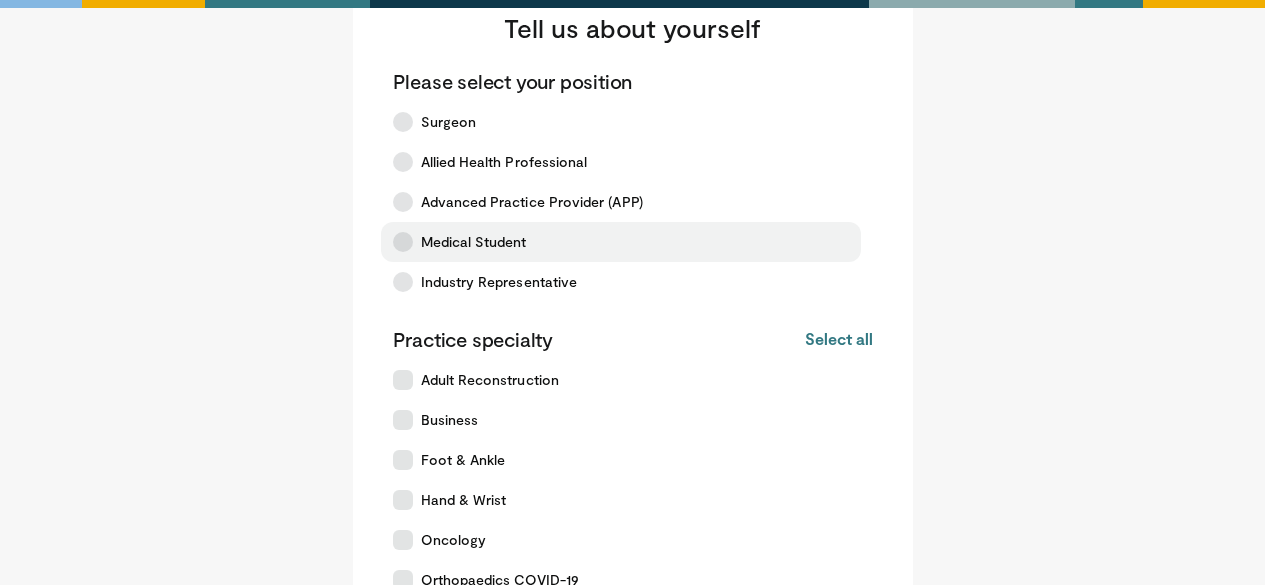 click at bounding box center (403, 242) 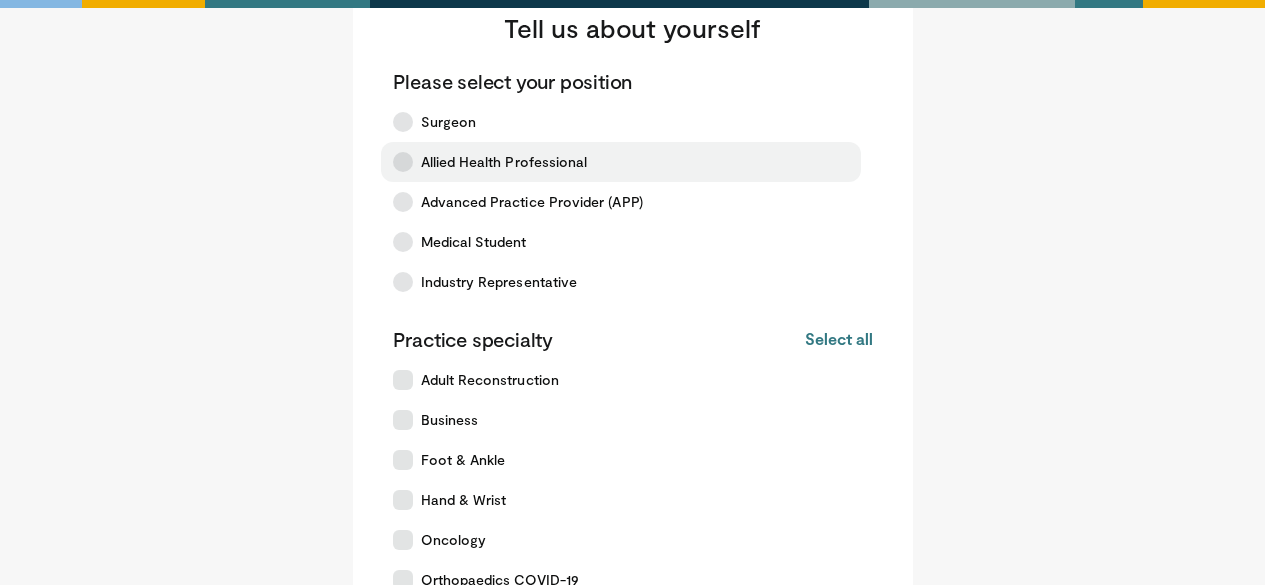 click at bounding box center [403, 162] 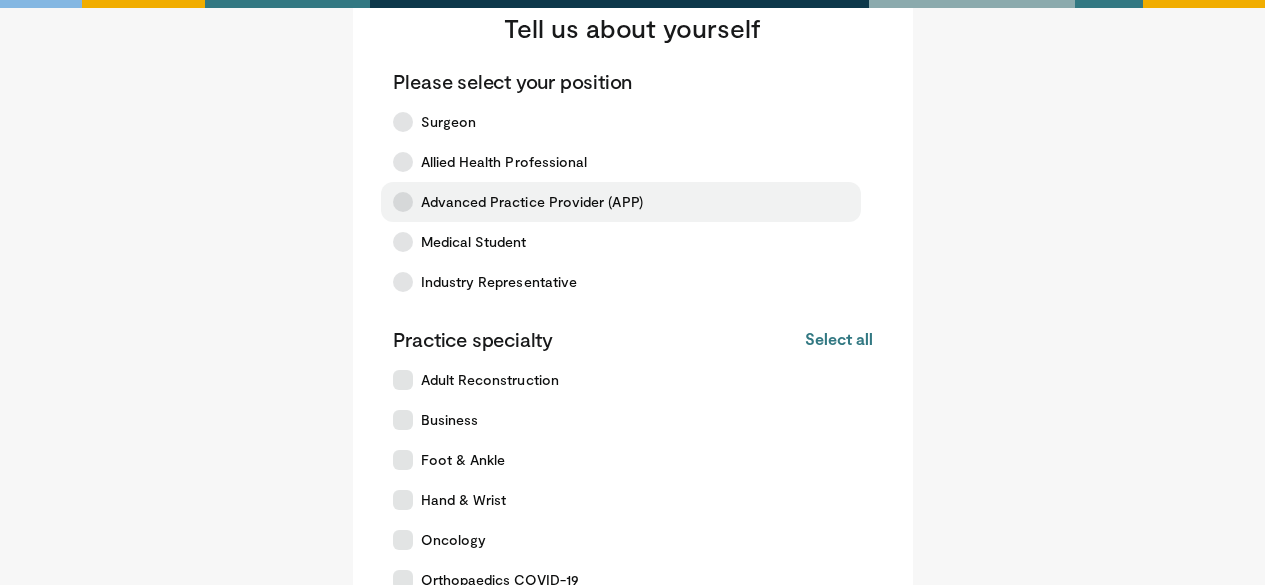 click on "Advanced Practice Provider (APP)" at bounding box center (621, 202) 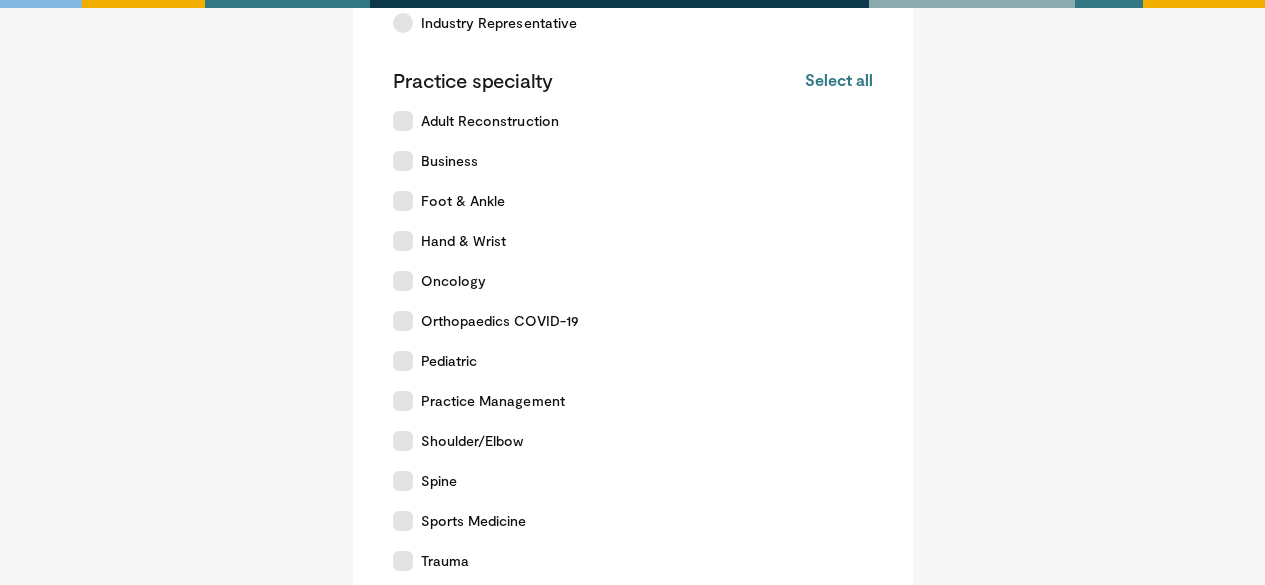 scroll, scrollTop: 338, scrollLeft: 0, axis: vertical 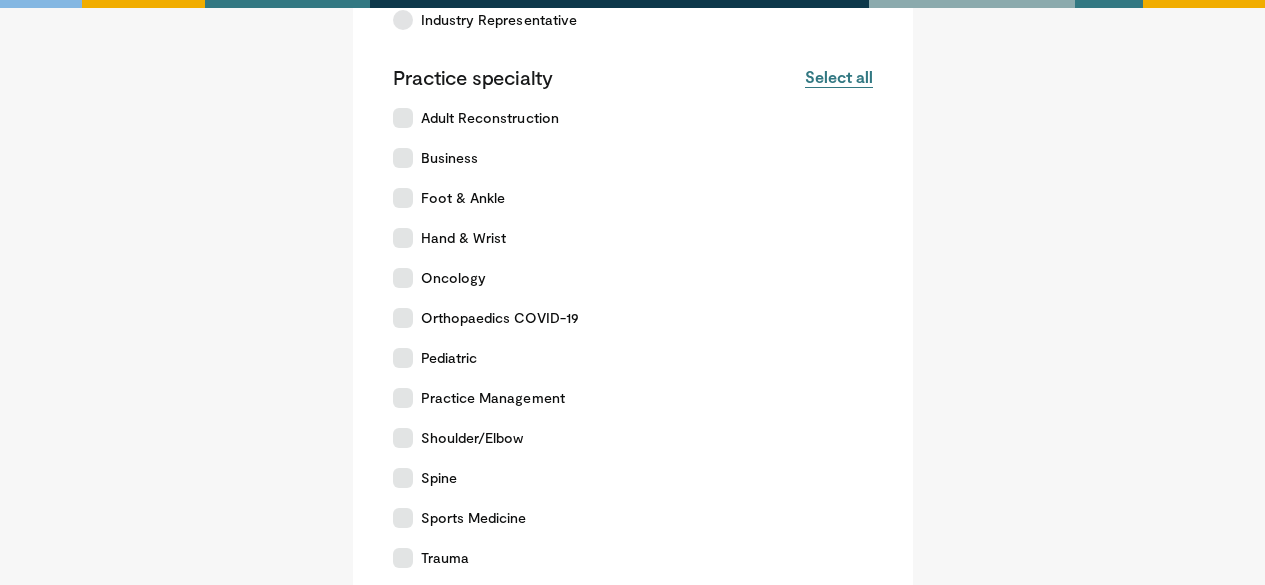 click on "Select all" at bounding box center (838, 77) 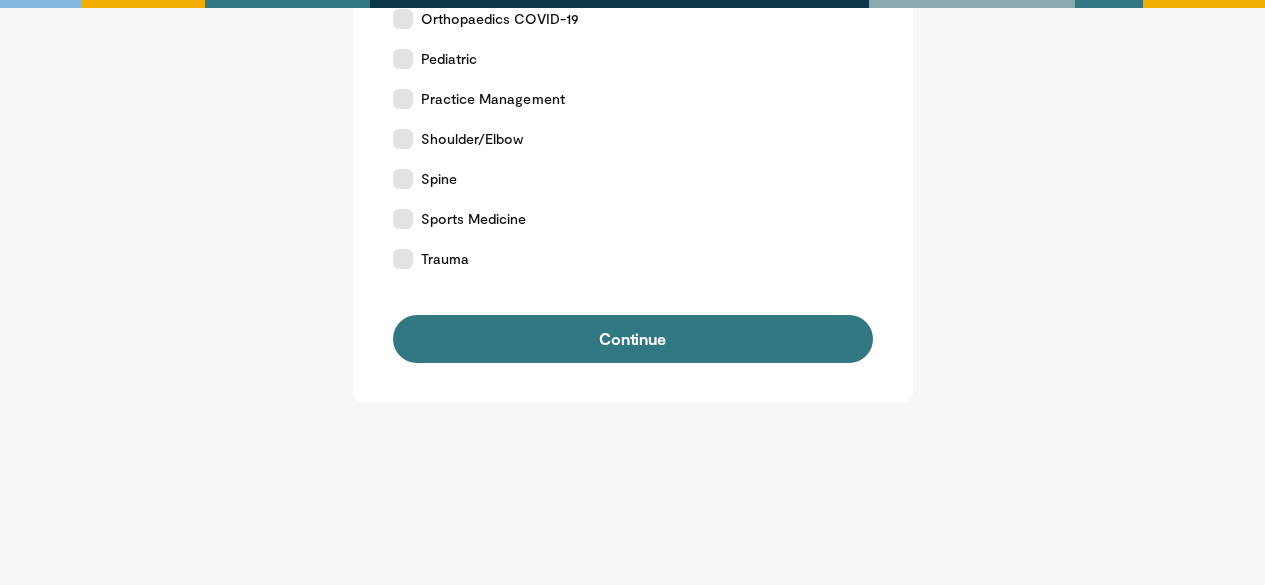 scroll, scrollTop: 653, scrollLeft: 0, axis: vertical 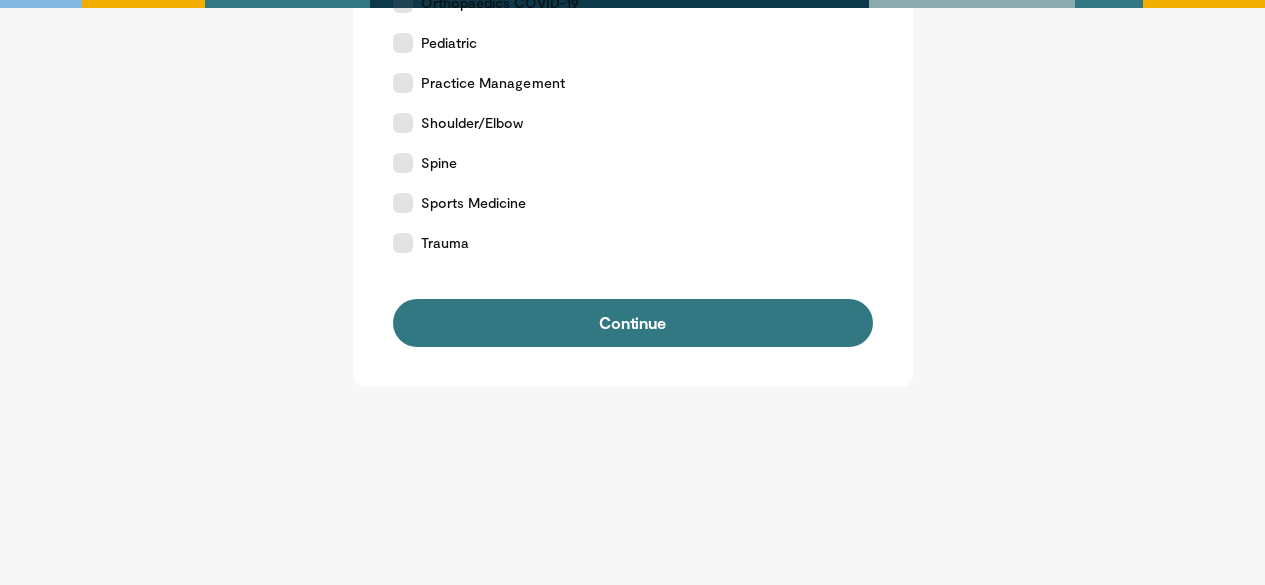 click on "Please select your position
Surgeon
Allied Health Professional
Advanced Practice Provider (APP)
Medical Student
Industry Representative
Practice specialty
Select all
Deselect all
Adult Reconstruction
Business
Foot & Ankle
Hand & Wrist
Oncology
Orthopaedics COVID-19" at bounding box center (633, -81) 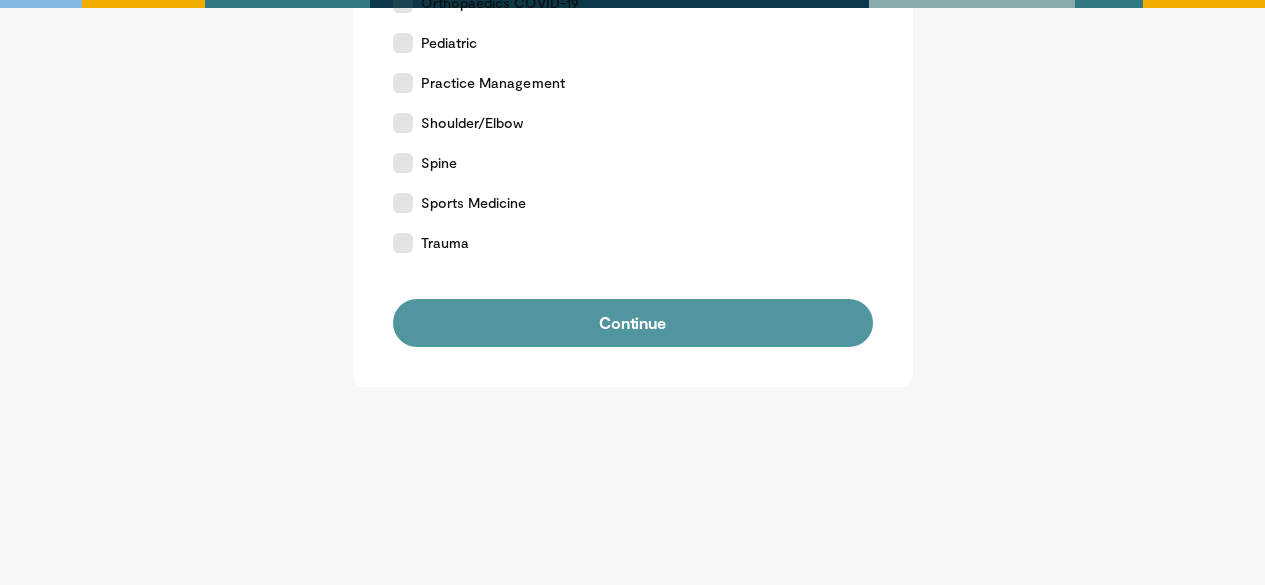 click on "Continue" at bounding box center (633, 323) 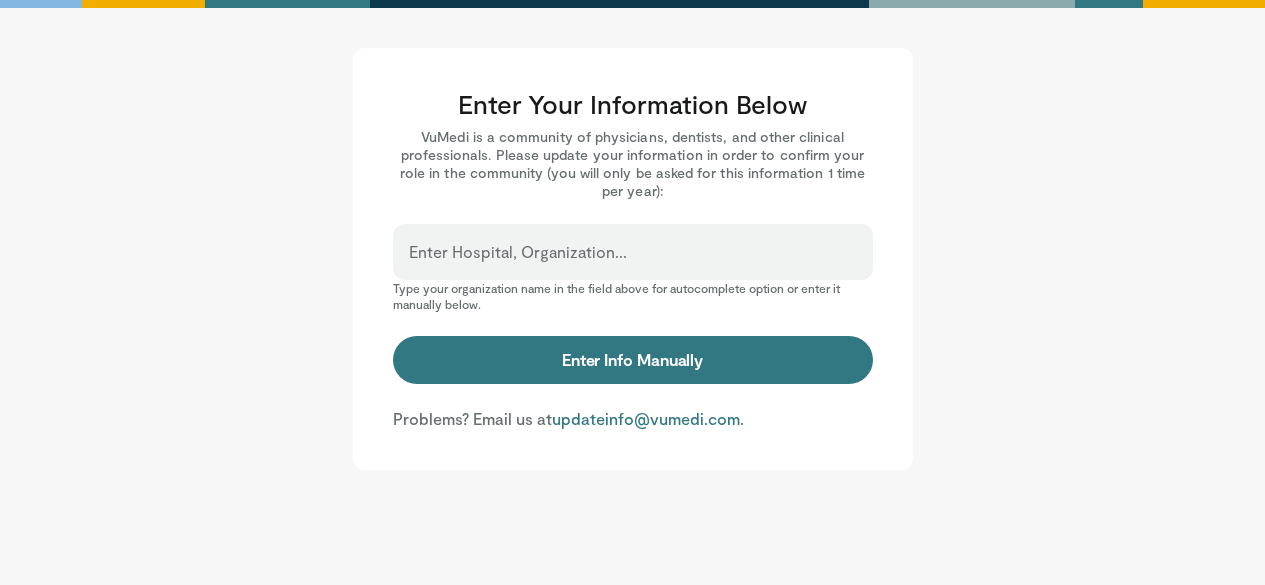 scroll, scrollTop: 0, scrollLeft: 0, axis: both 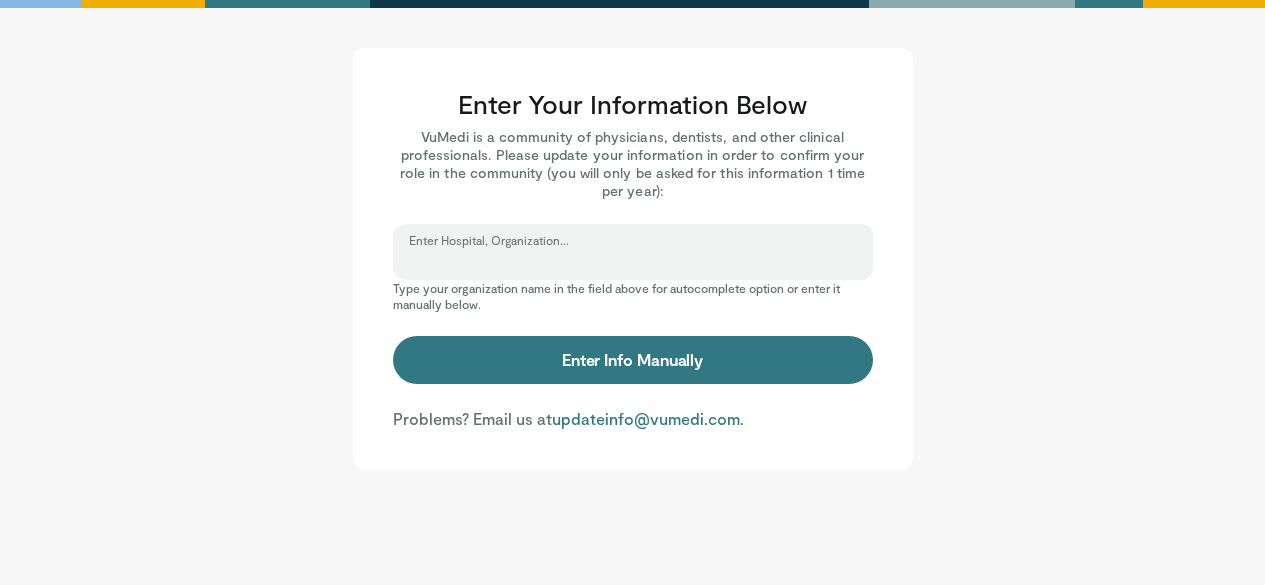 click on "Enter Hospital, Organization..." at bounding box center (633, 261) 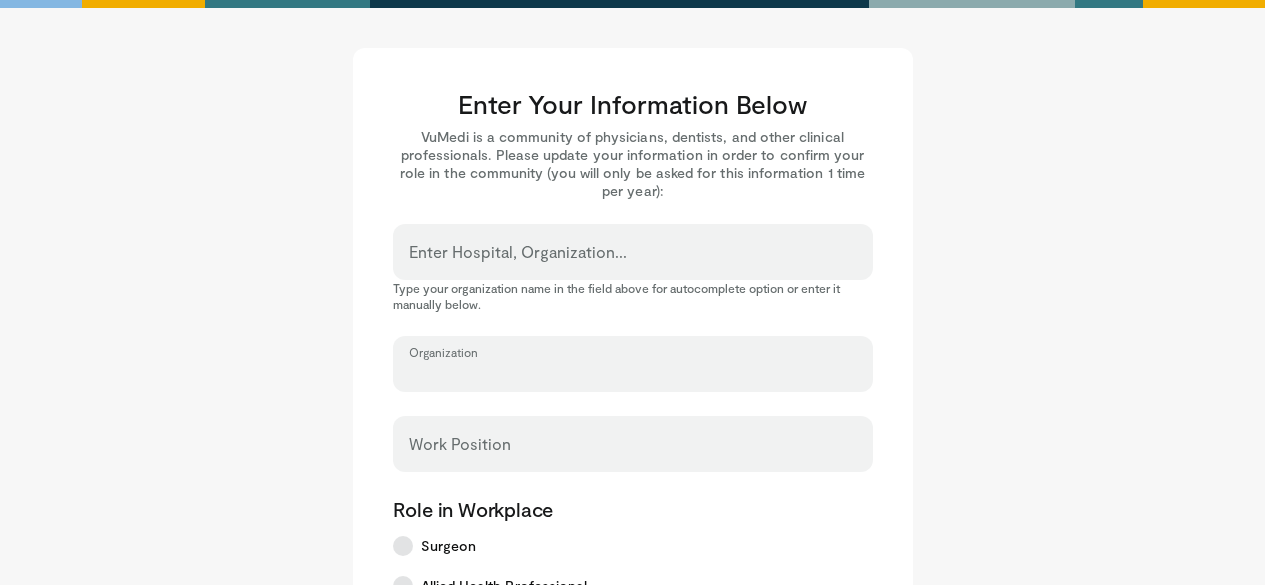click on "Organization" at bounding box center (633, 373) 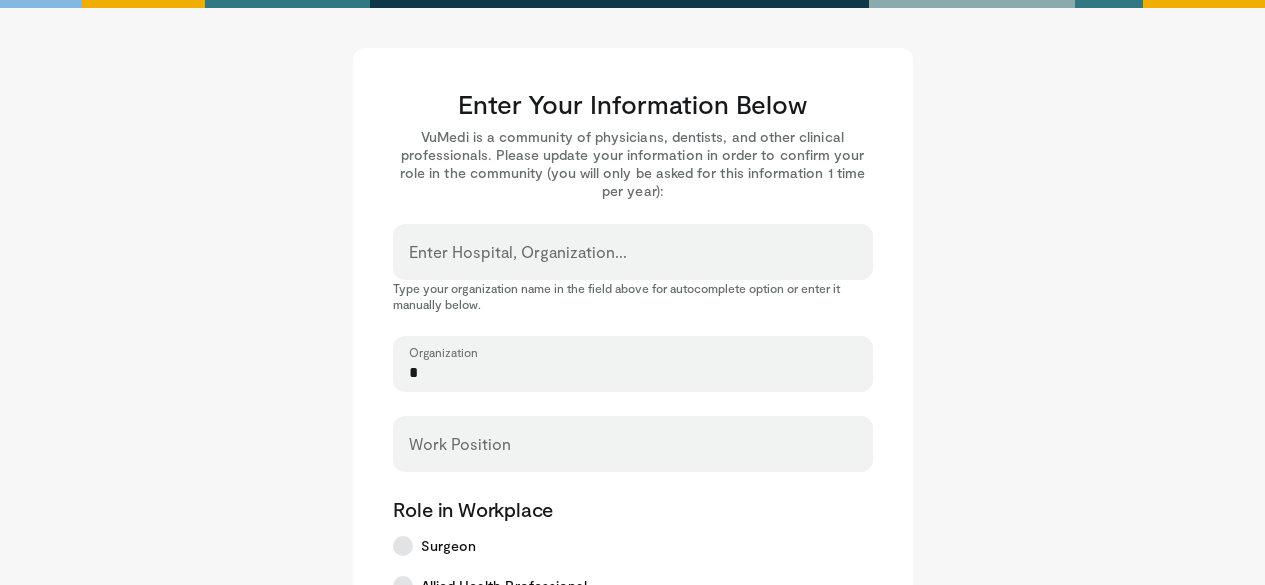 type 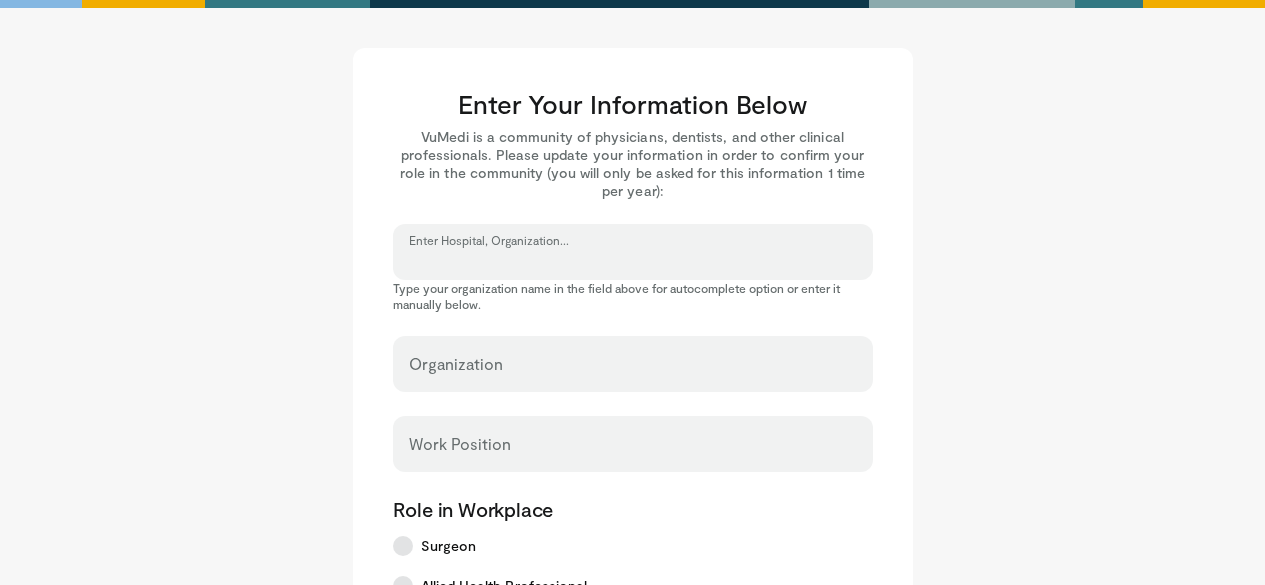 click on "Enter Hospital, Organization..." at bounding box center (633, 261) 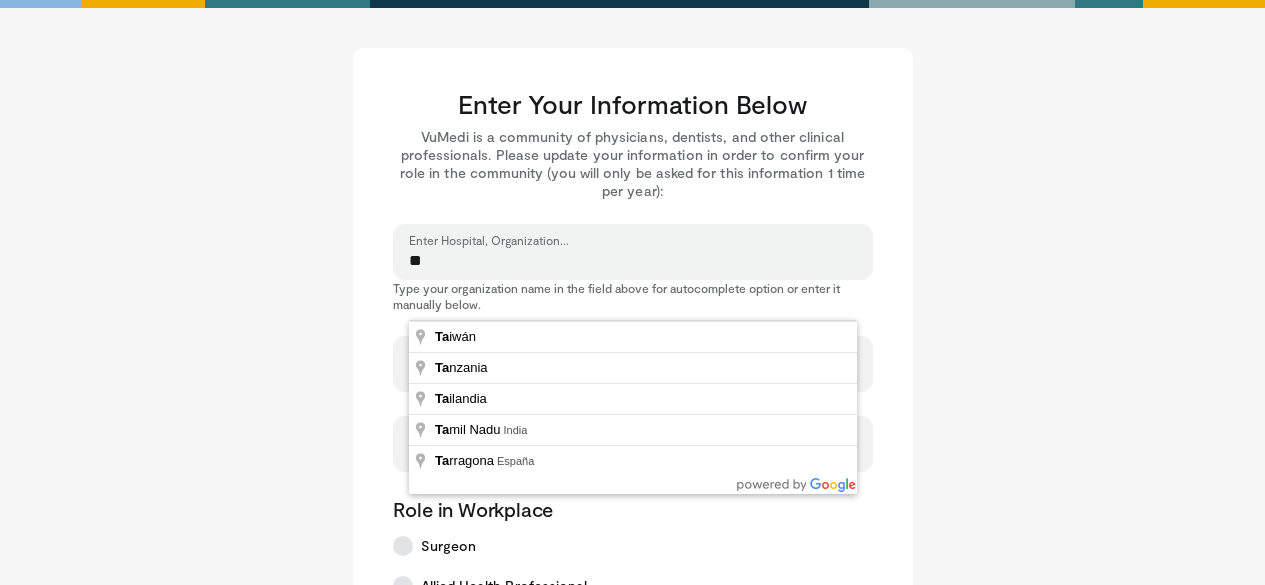 type on "*" 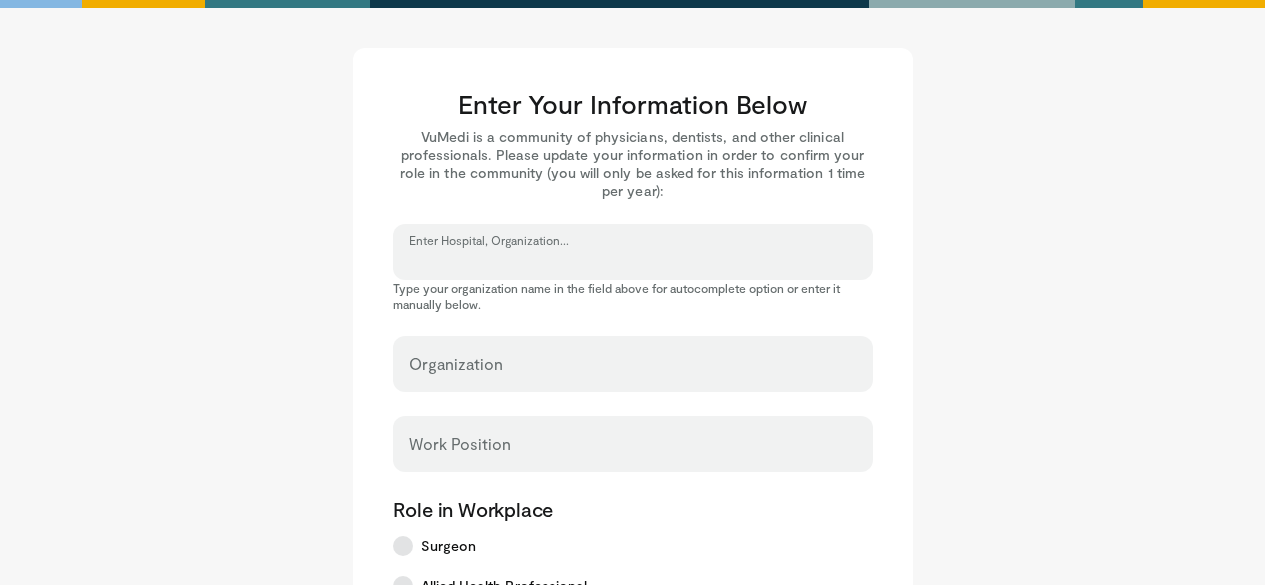 type on "*" 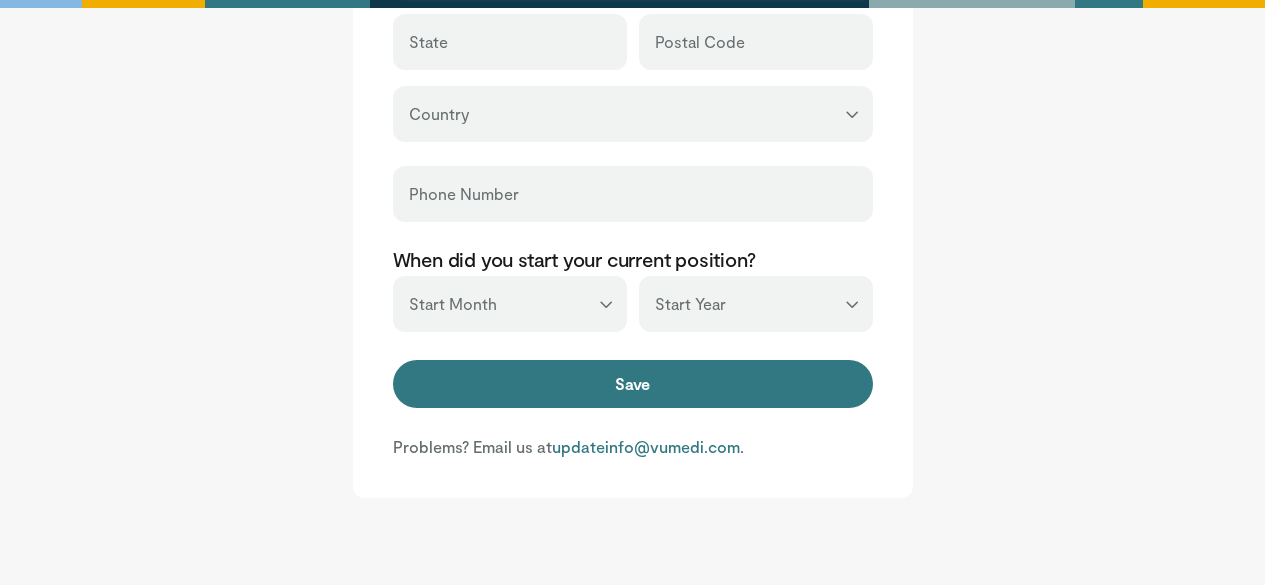 scroll, scrollTop: 883, scrollLeft: 0, axis: vertical 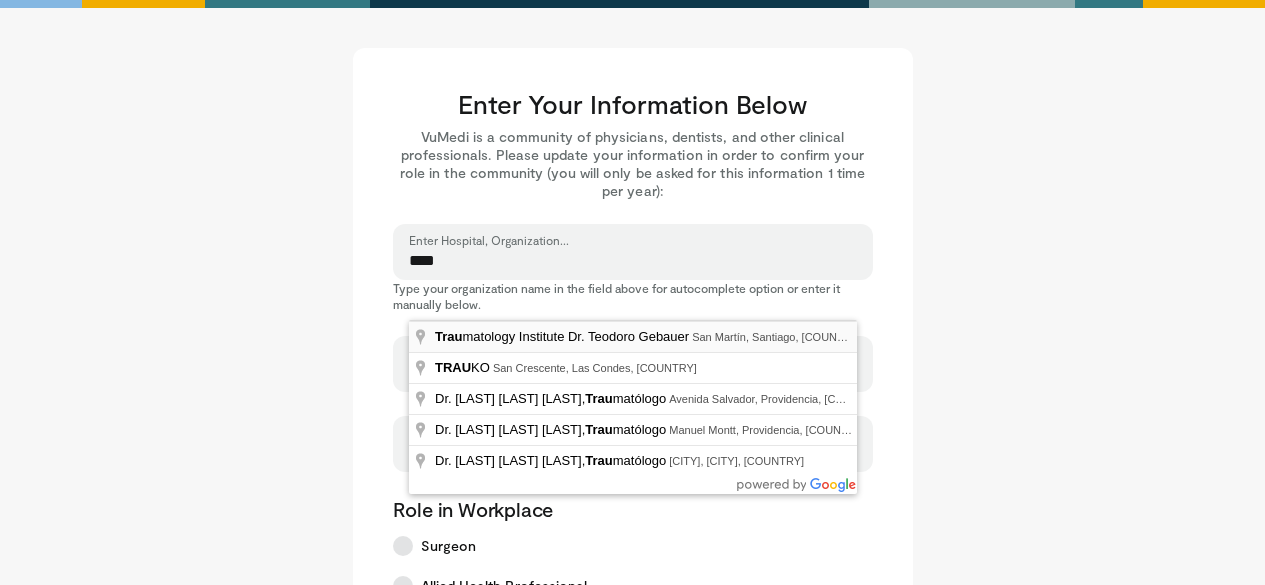 type on "**********" 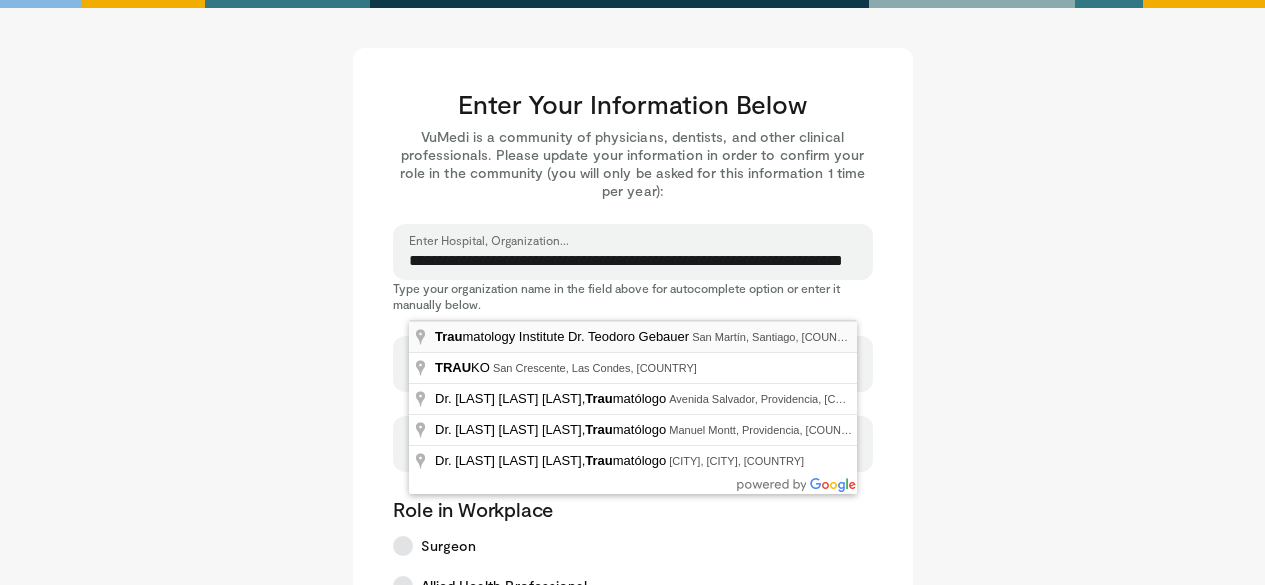 select on "**" 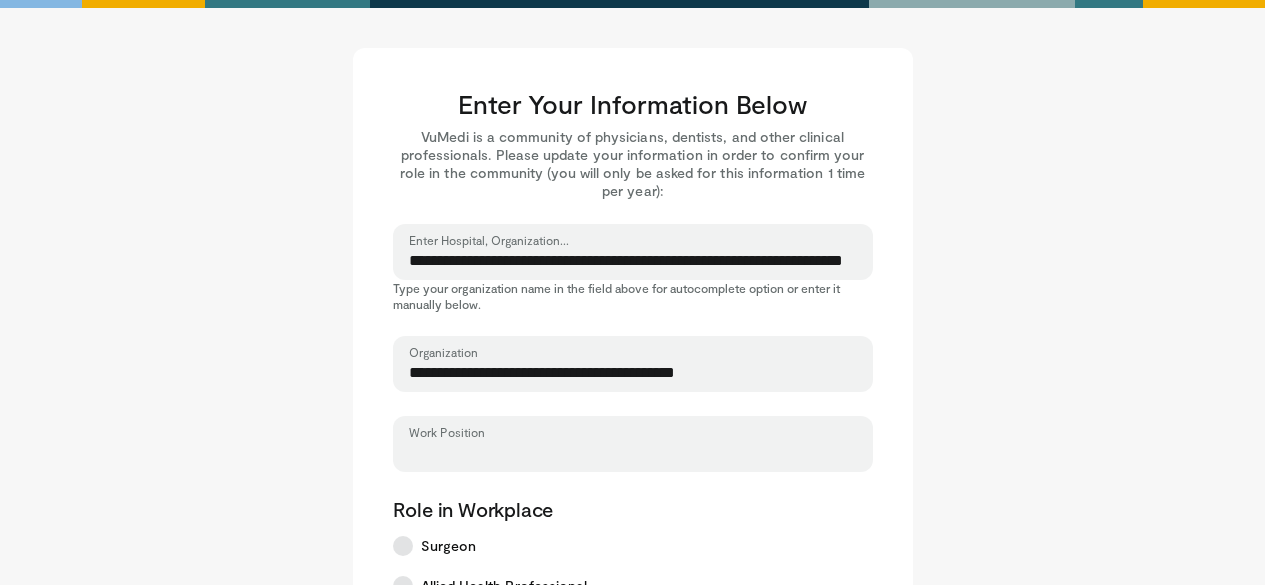 click on "Work Position" at bounding box center (633, 453) 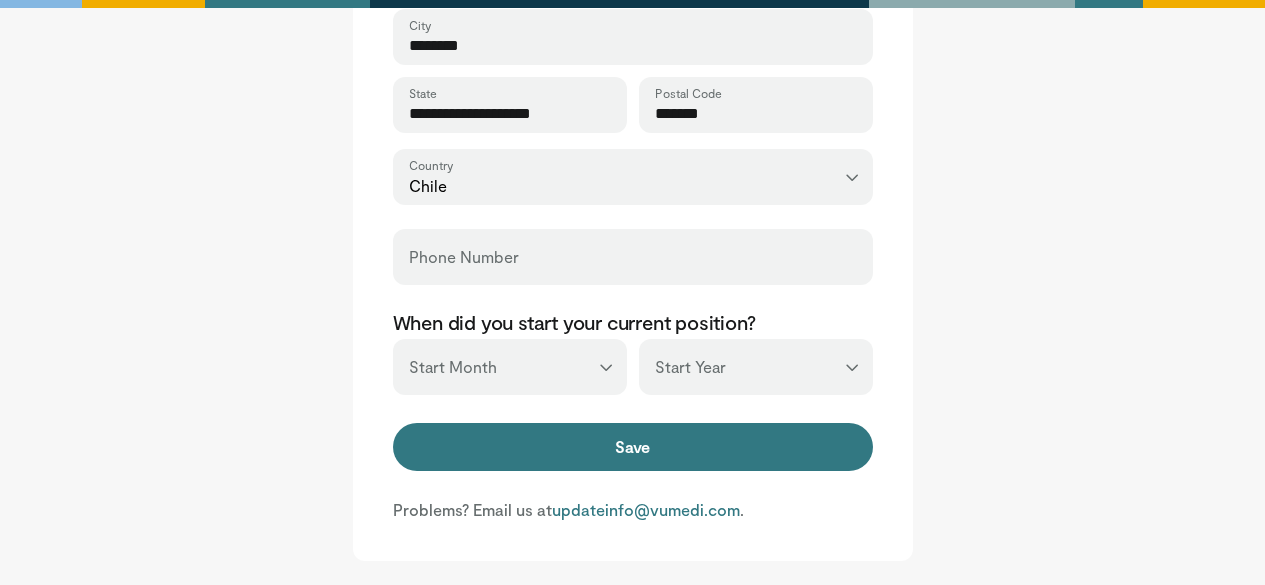 scroll, scrollTop: 820, scrollLeft: 0, axis: vertical 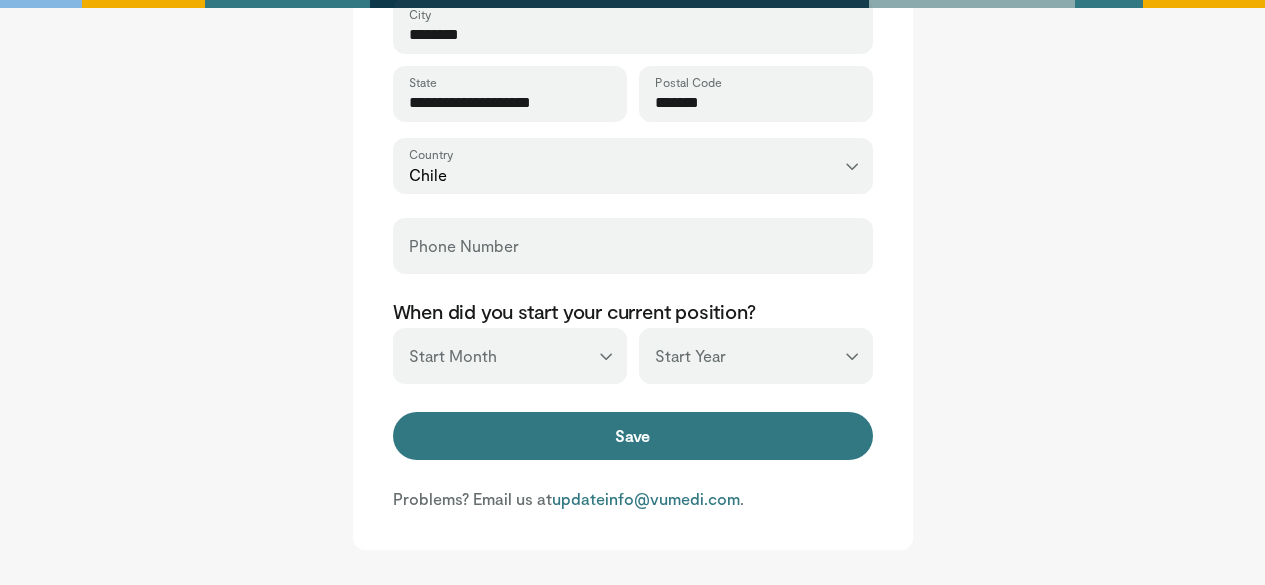 type on "********" 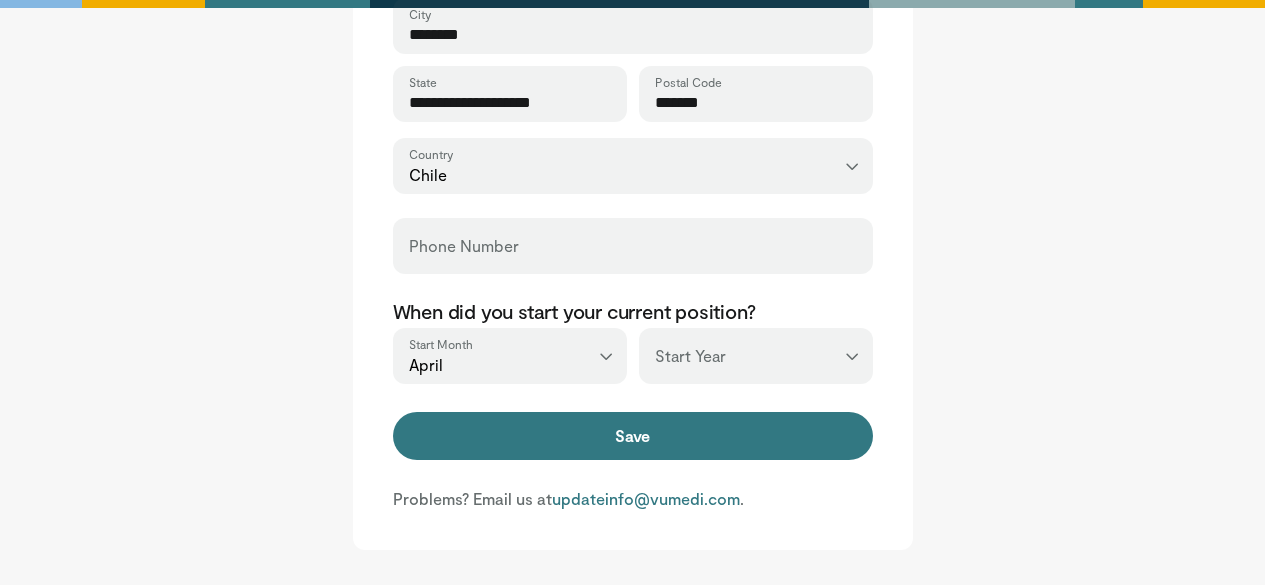 click on "***
****
****
****
****
****
****
****
****
****
****
****
****
****
****
****
****
****
****
****
****
****
****
****
****
****
****
****
****
**** **** **** **** ****" at bounding box center [756, 356] 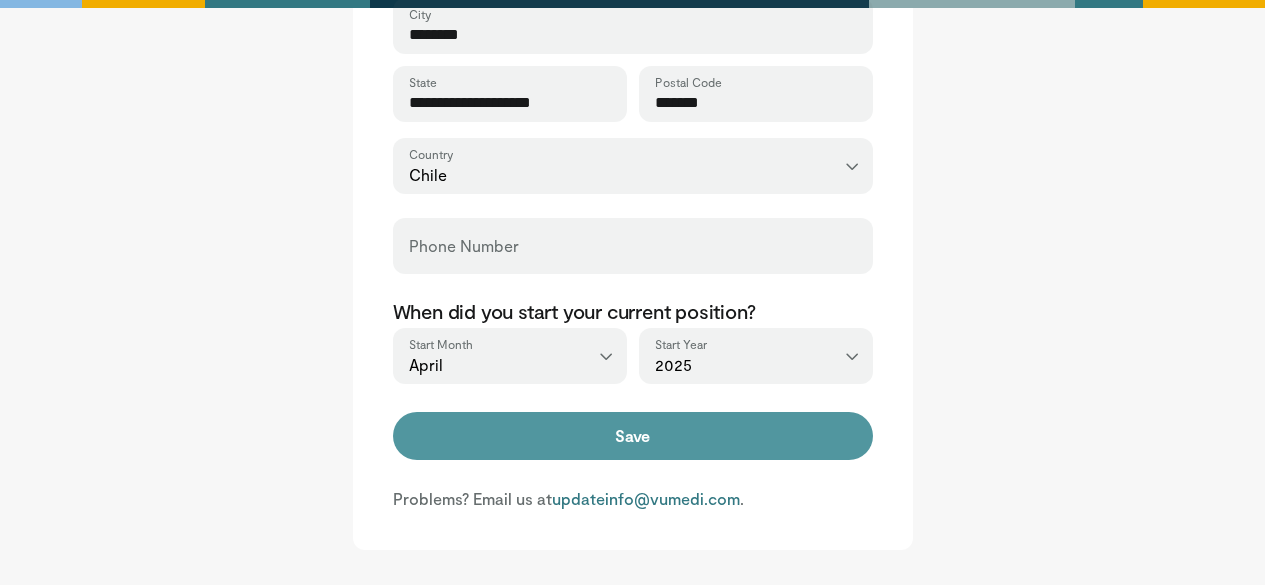 click on "Save" at bounding box center (633, 436) 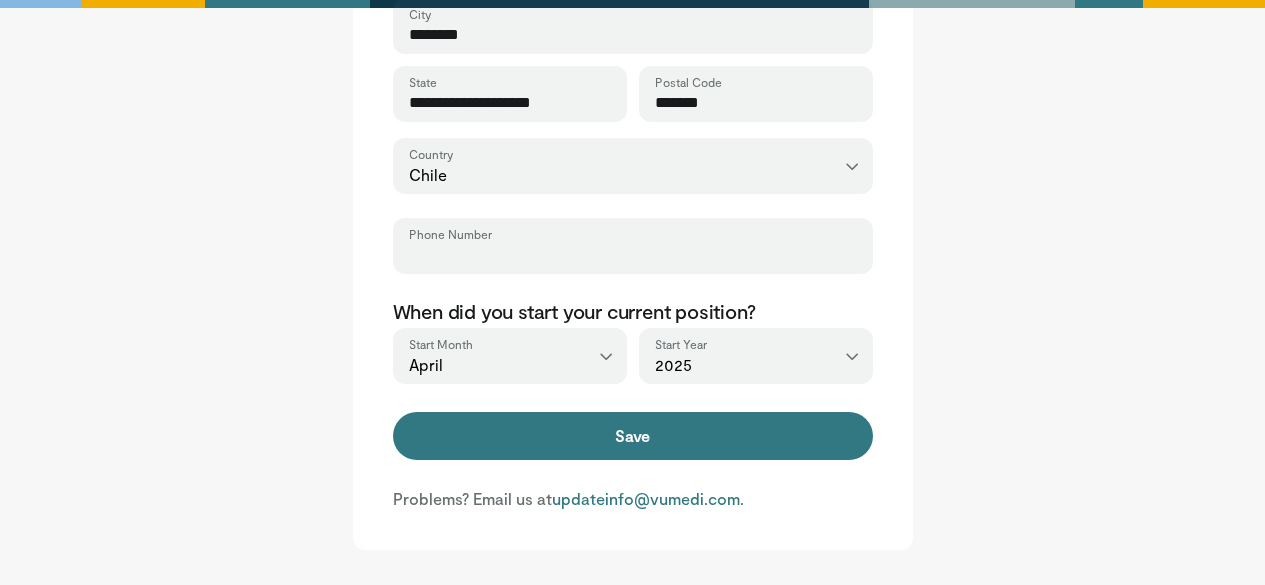 click on "Phone Number" at bounding box center [633, 255] 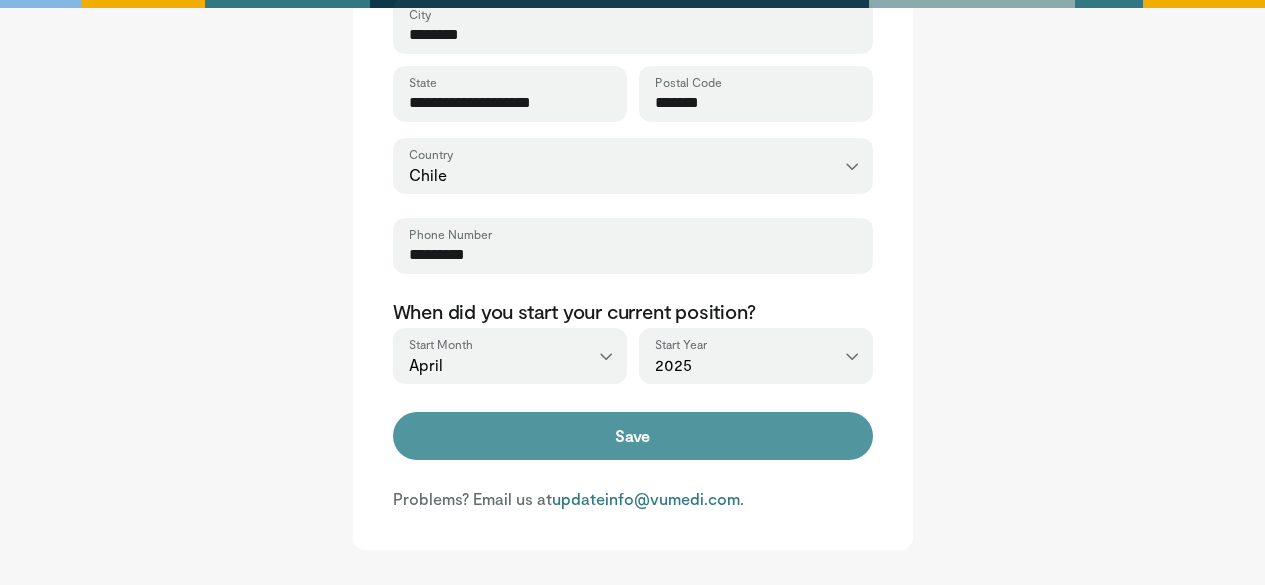 type on "*********" 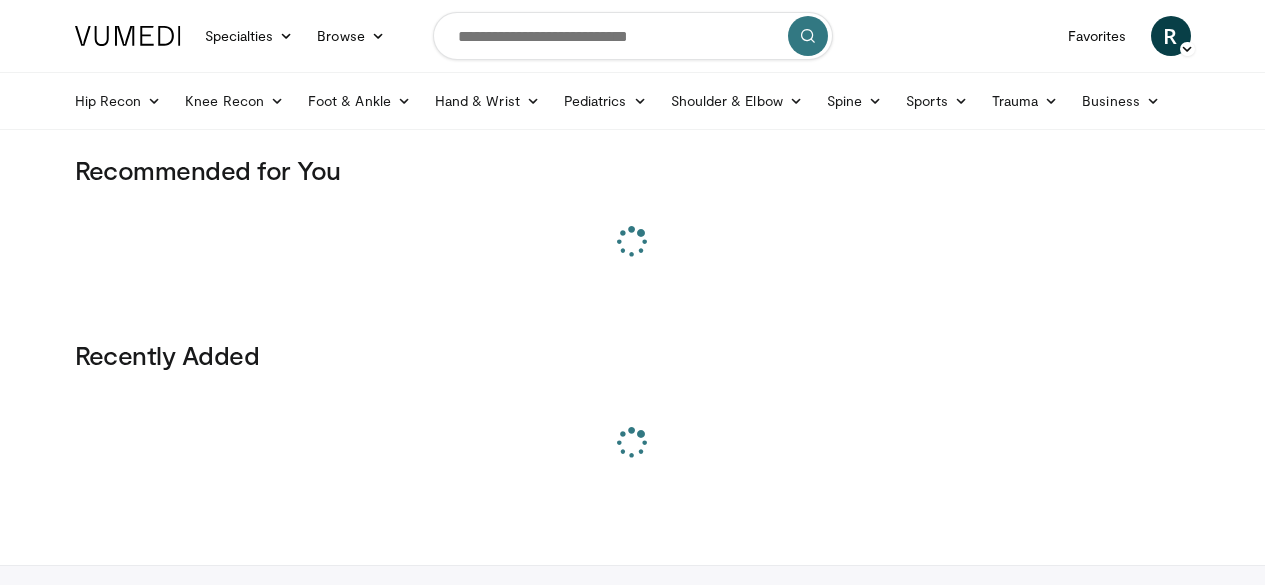 scroll, scrollTop: 0, scrollLeft: 0, axis: both 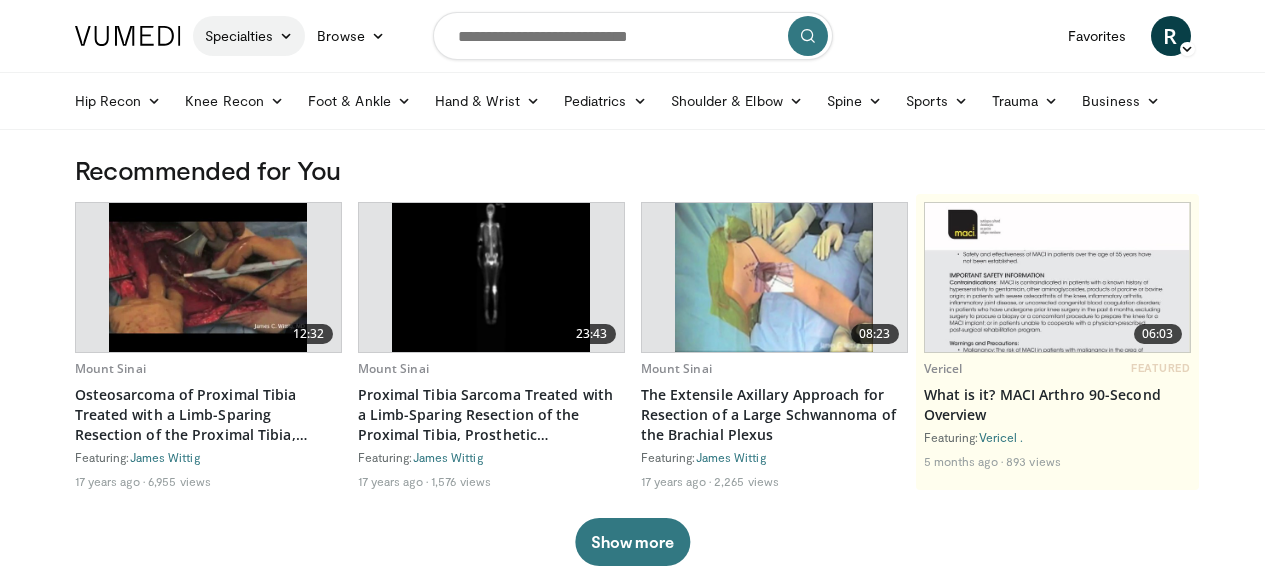 click on "Specialties" at bounding box center [249, 36] 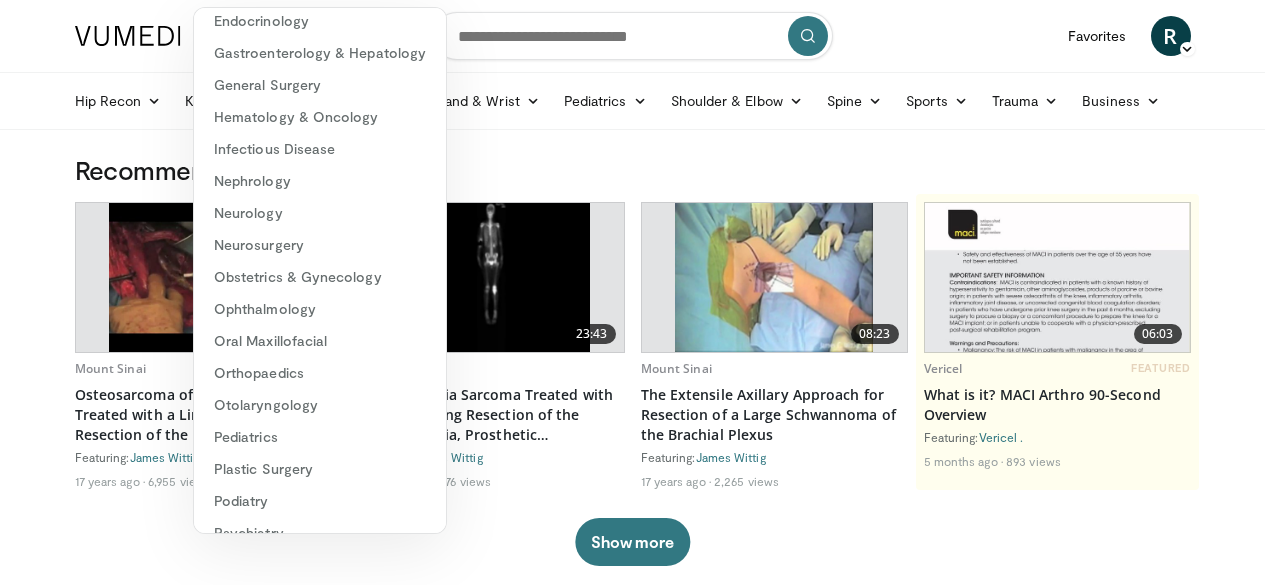 scroll, scrollTop: 223, scrollLeft: 0, axis: vertical 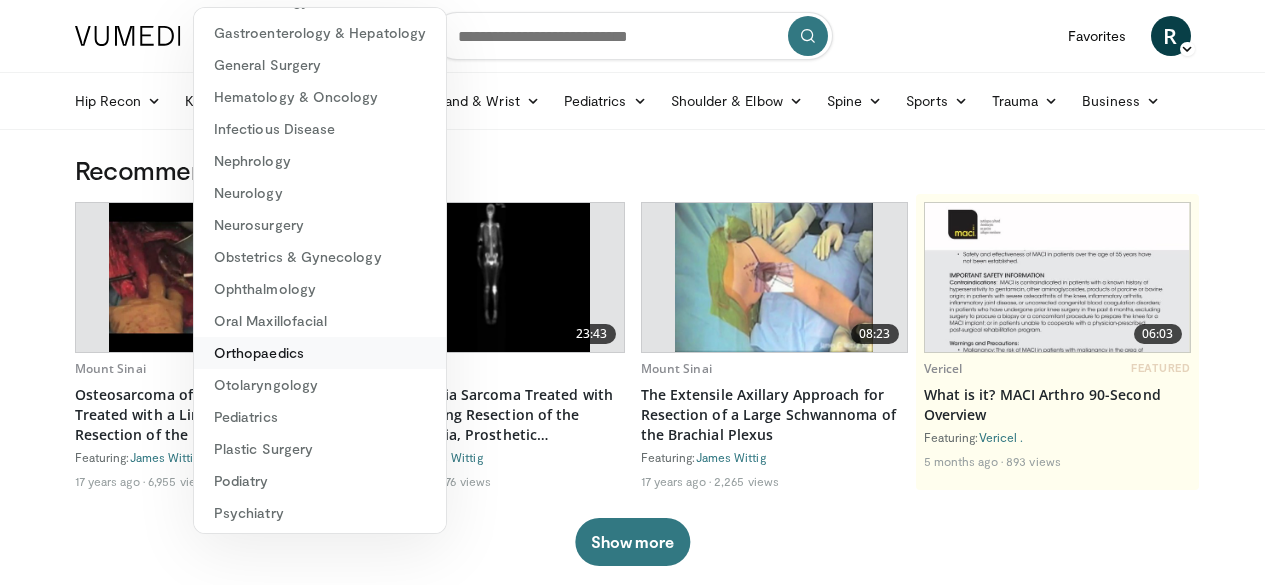 click on "Orthopaedics" at bounding box center (320, 353) 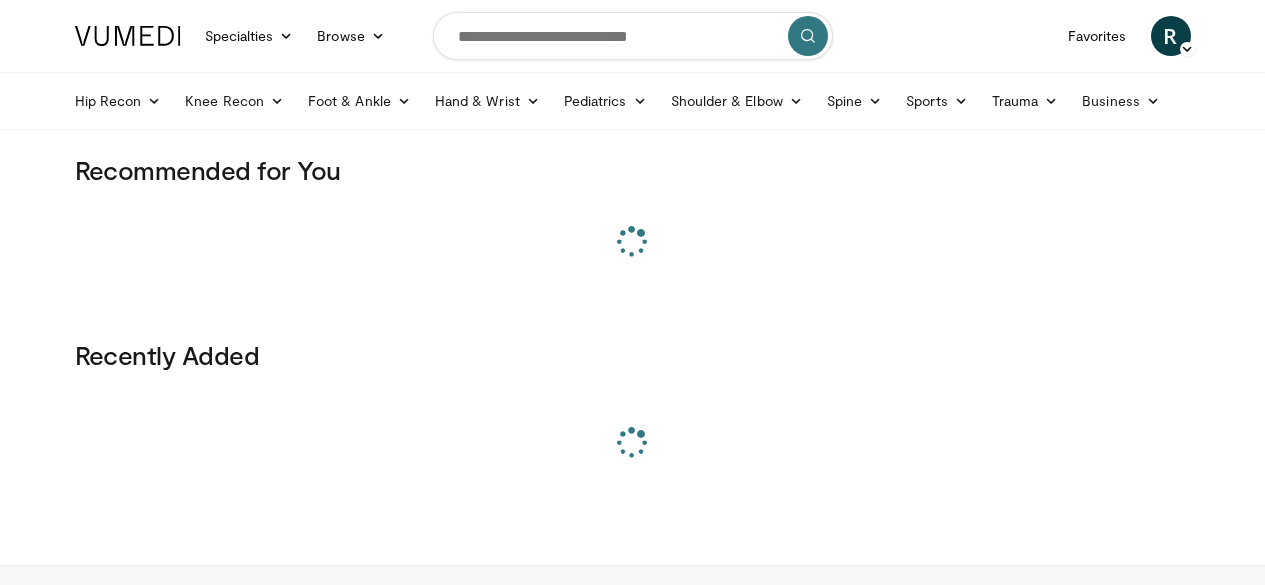 scroll, scrollTop: 0, scrollLeft: 0, axis: both 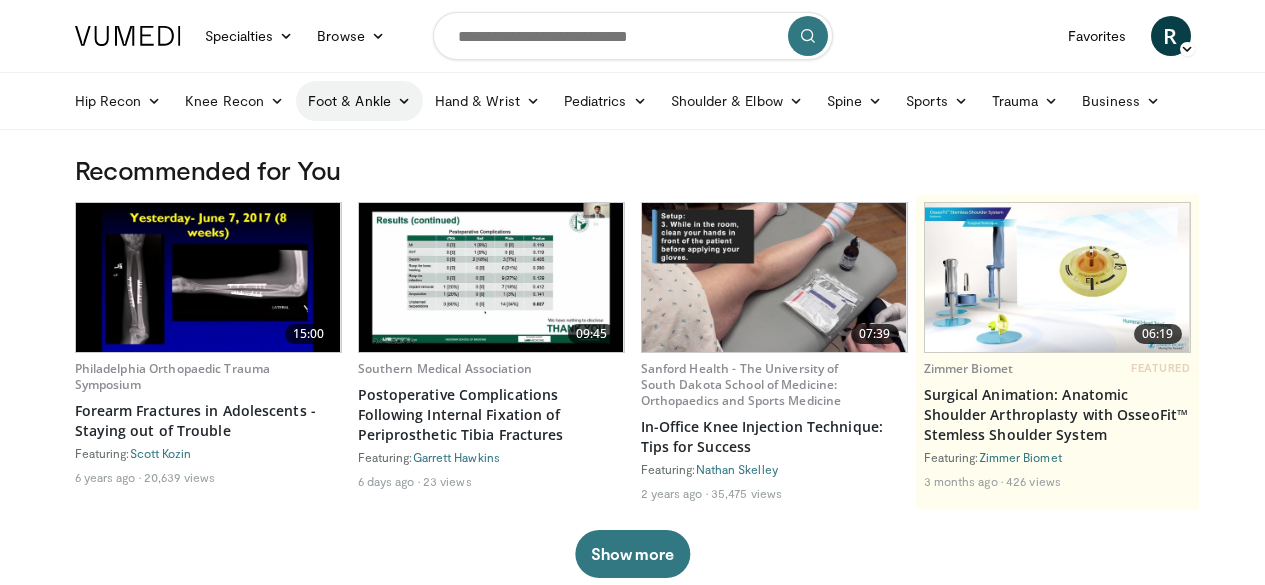click on "Foot & Ankle" at bounding box center [359, 101] 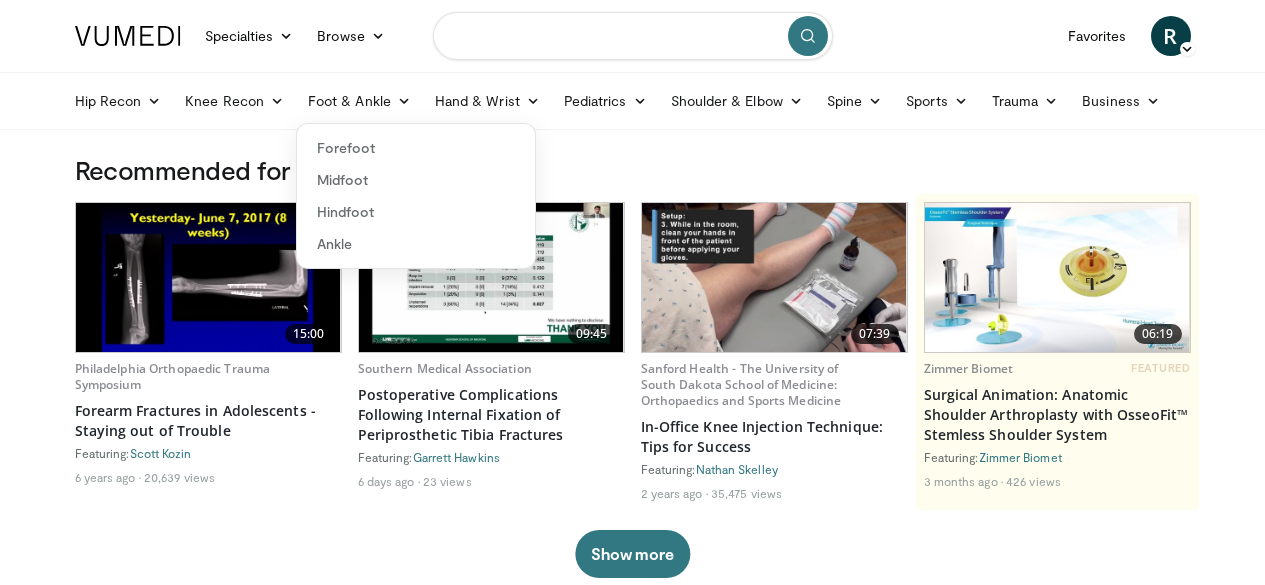 click at bounding box center (633, 36) 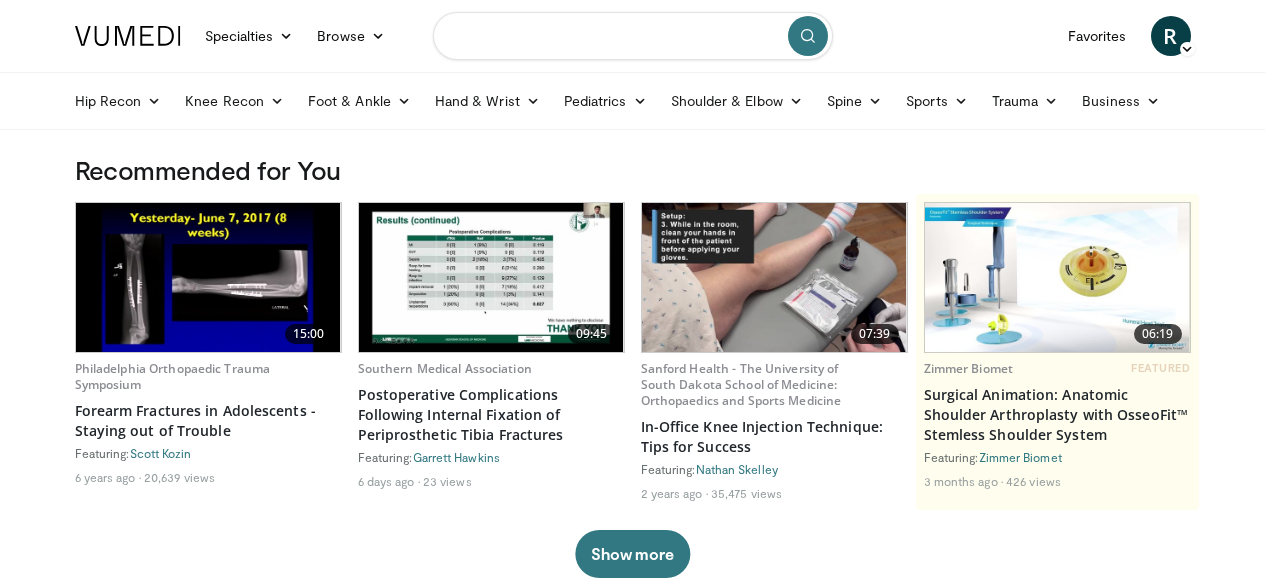 type on "*" 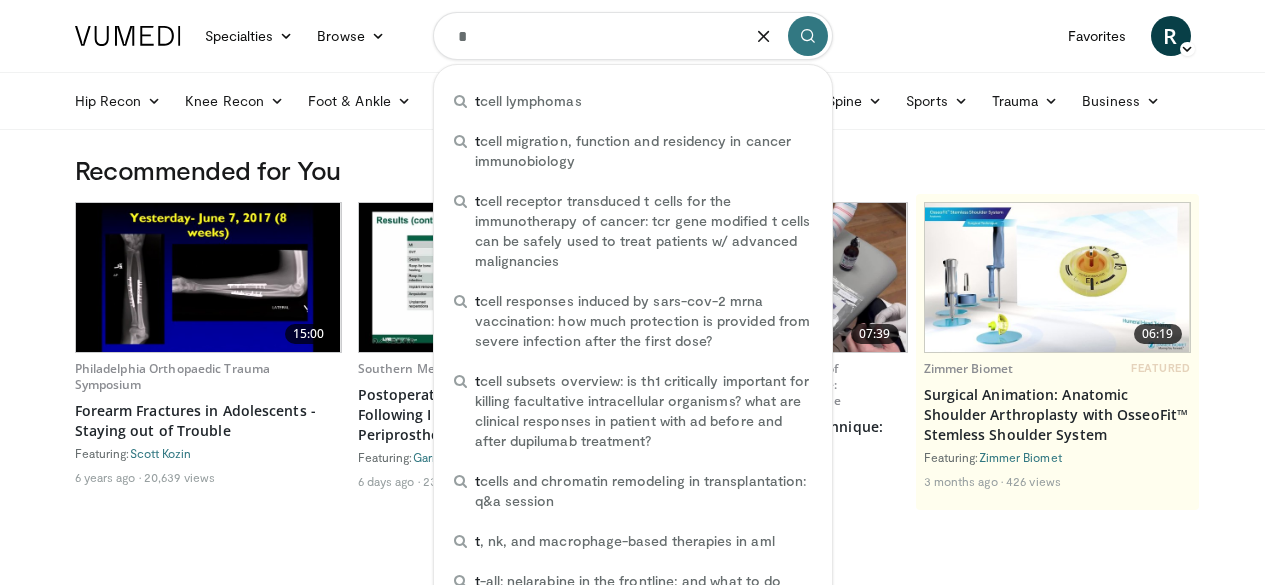 click on "*" at bounding box center (633, 36) 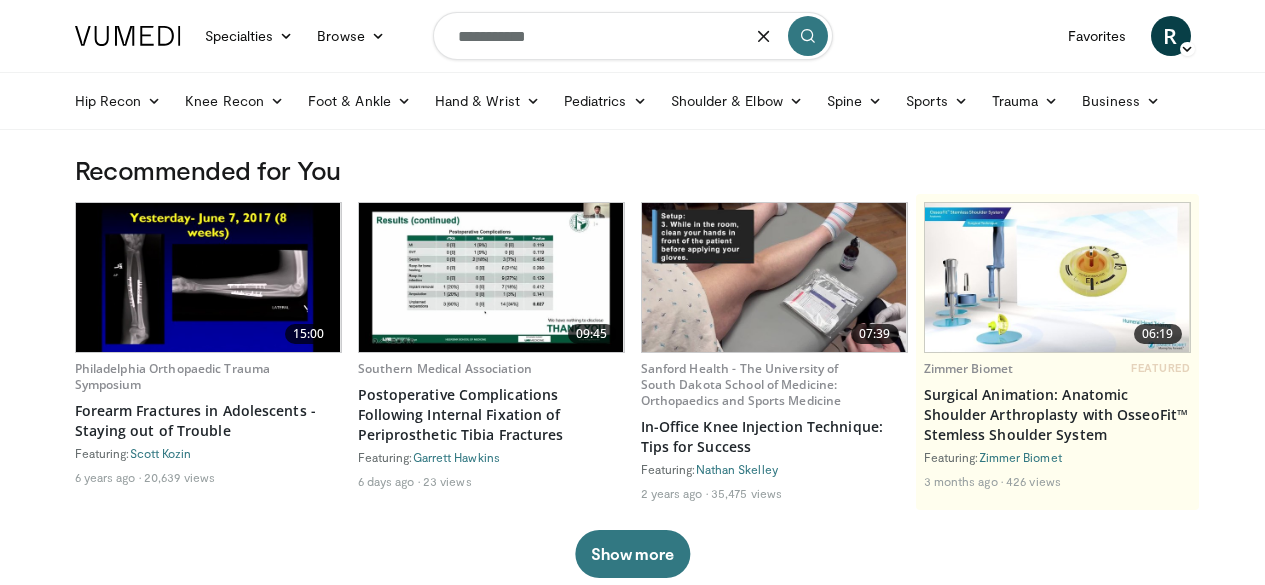 type on "**********" 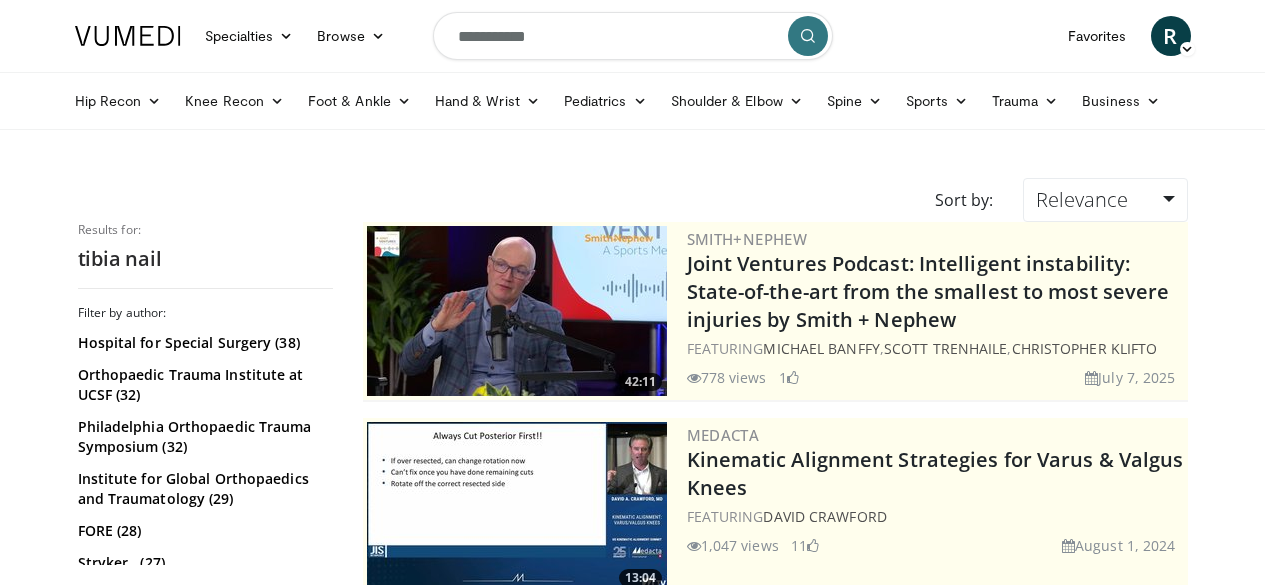 scroll, scrollTop: 0, scrollLeft: 0, axis: both 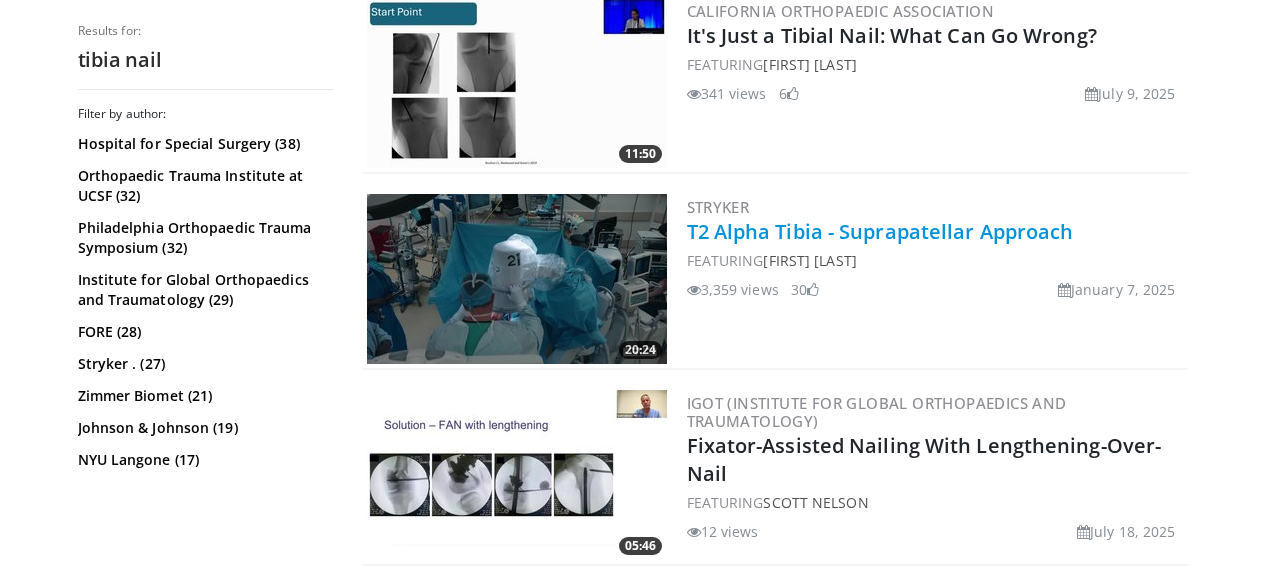 click on "T2 Alpha Tibia - Suprapatellar Approach" at bounding box center [880, 231] 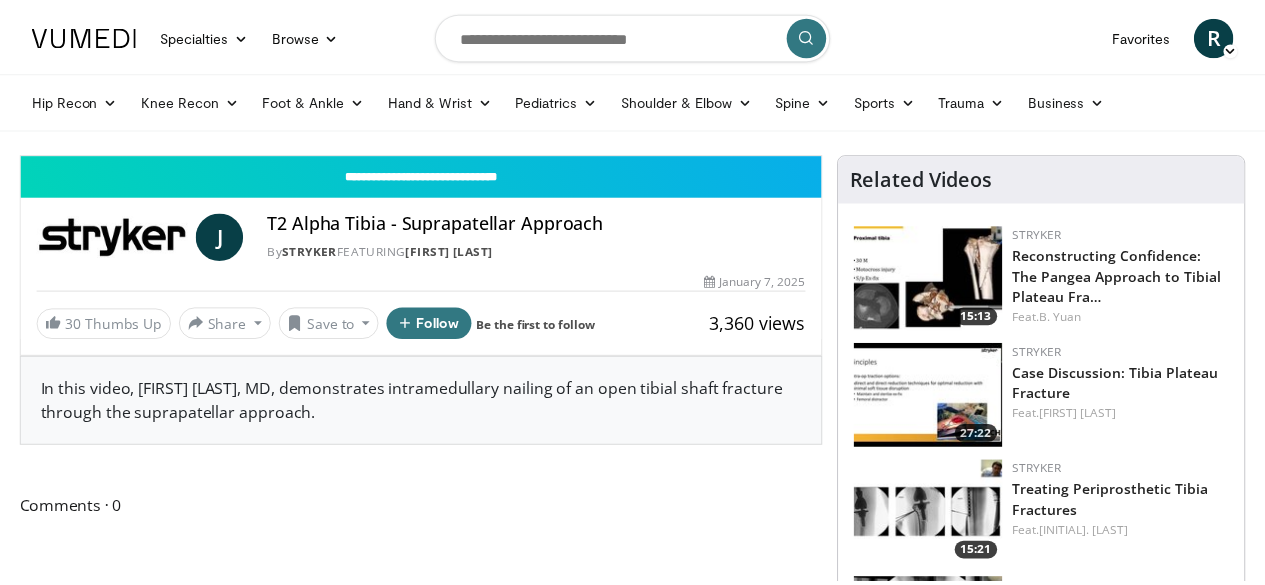 scroll, scrollTop: 0, scrollLeft: 0, axis: both 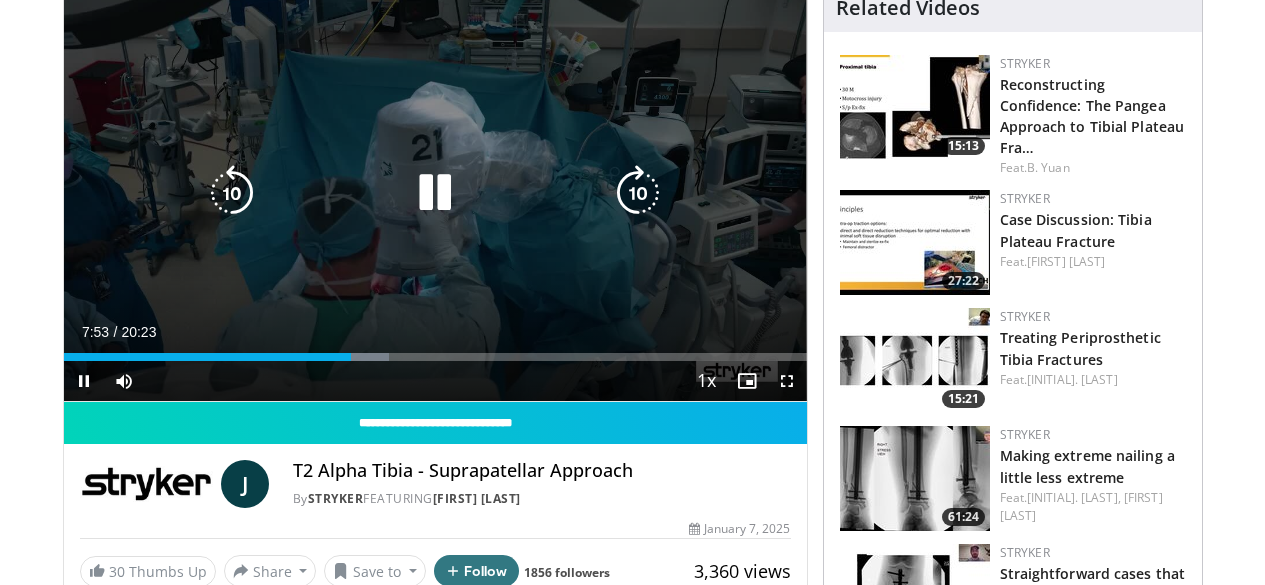 click at bounding box center (435, 193) 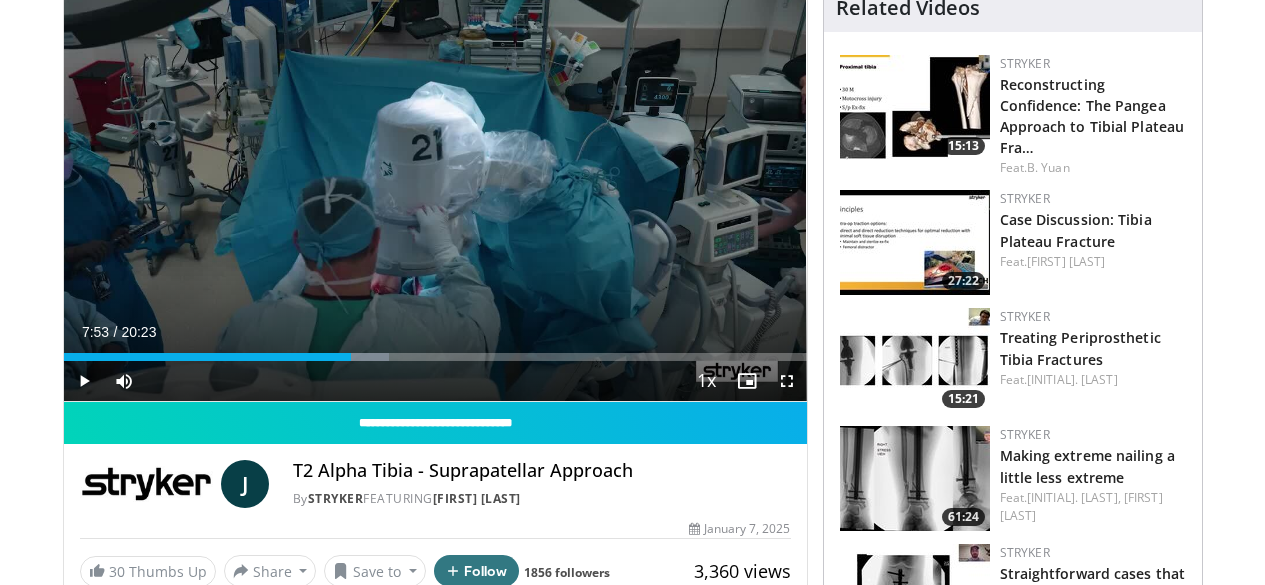 scroll, scrollTop: 0, scrollLeft: 0, axis: both 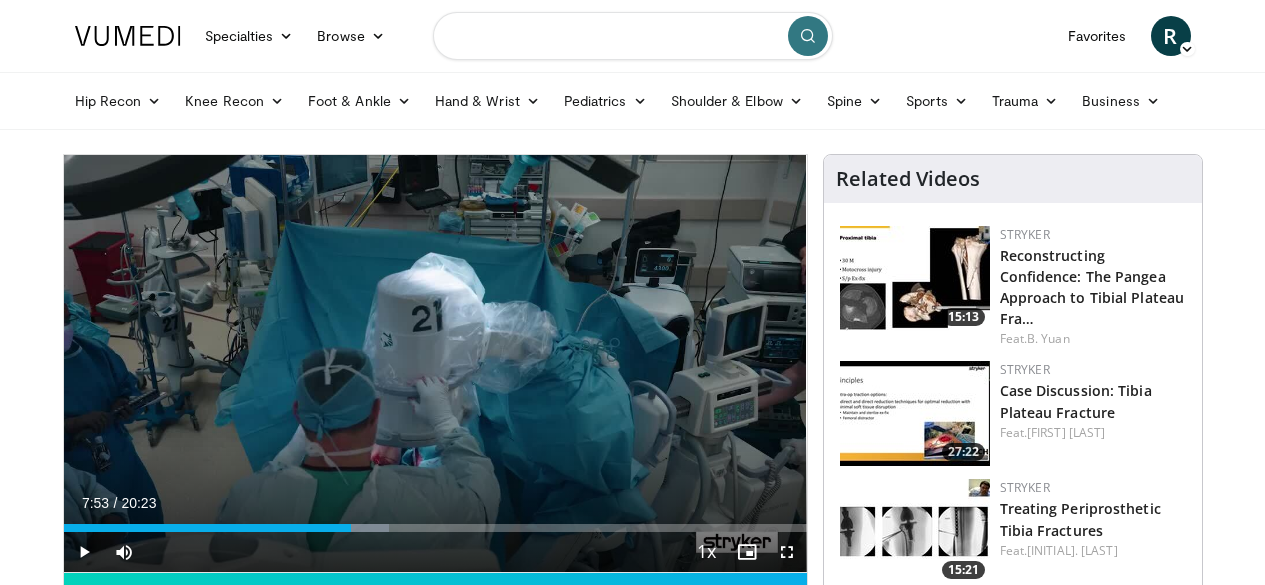 click at bounding box center [633, 36] 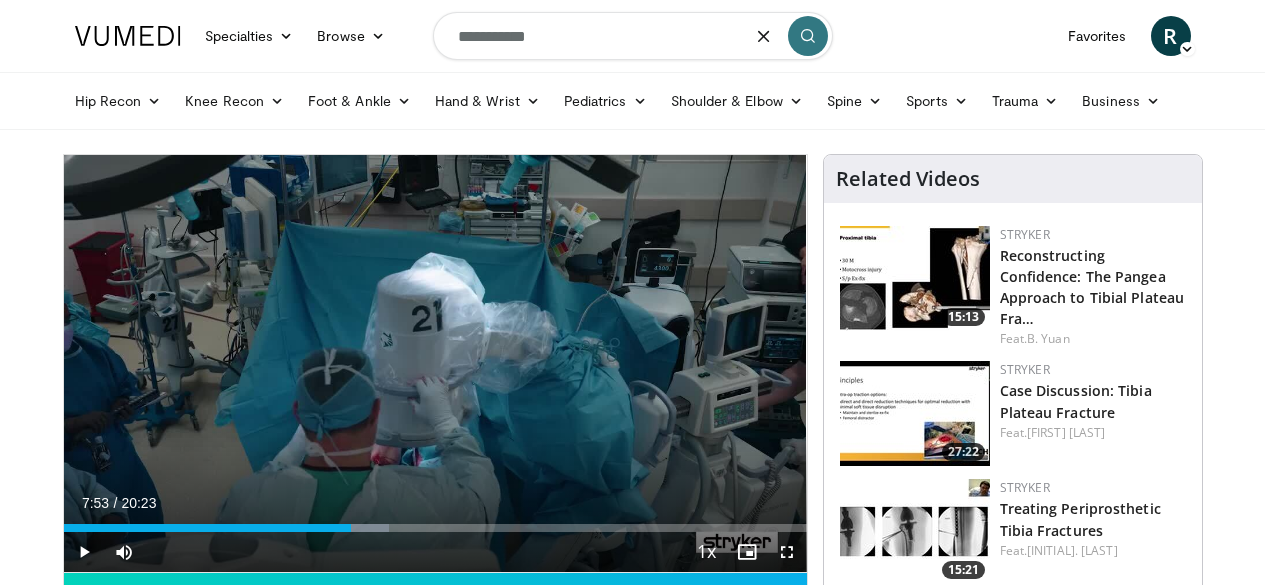 type on "**********" 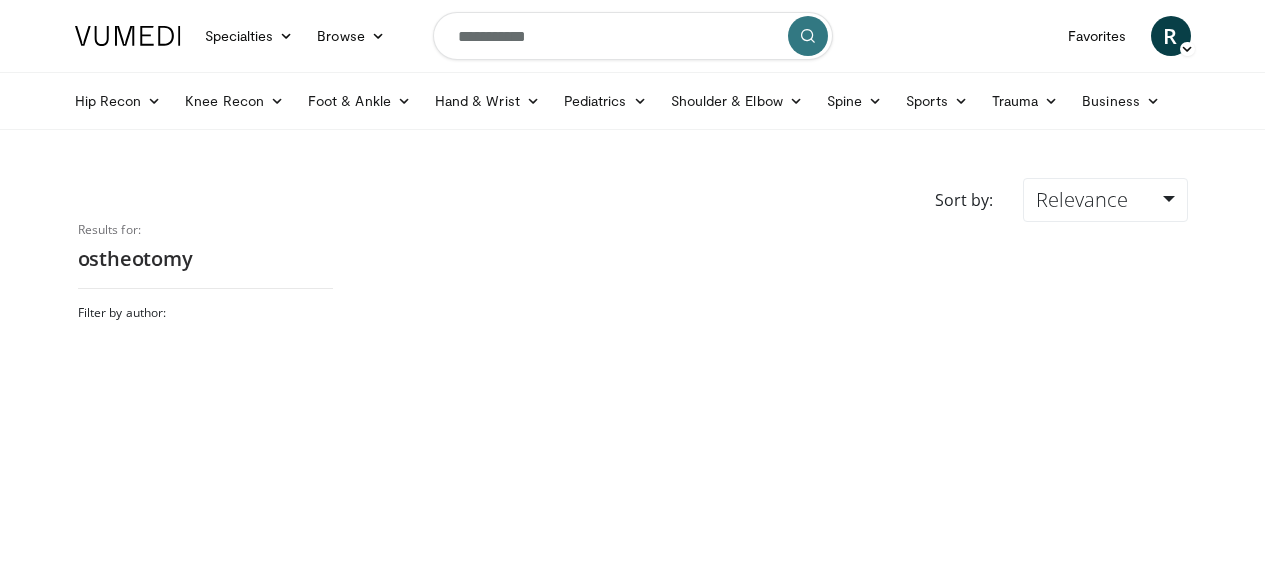 scroll, scrollTop: 0, scrollLeft: 0, axis: both 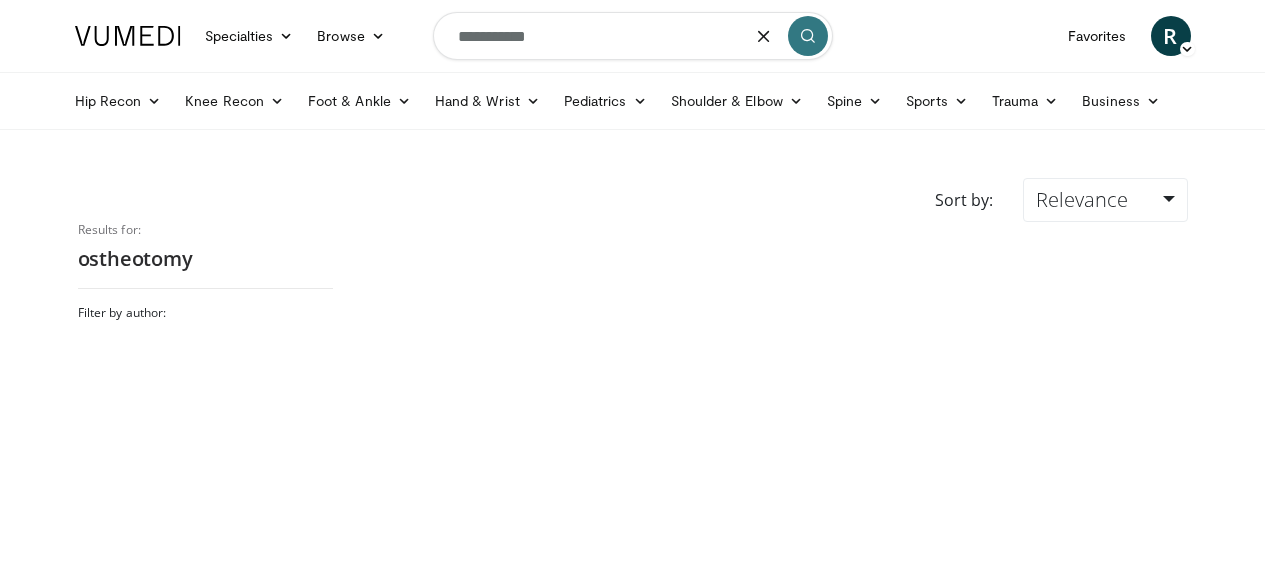 click on "**********" at bounding box center [633, 36] 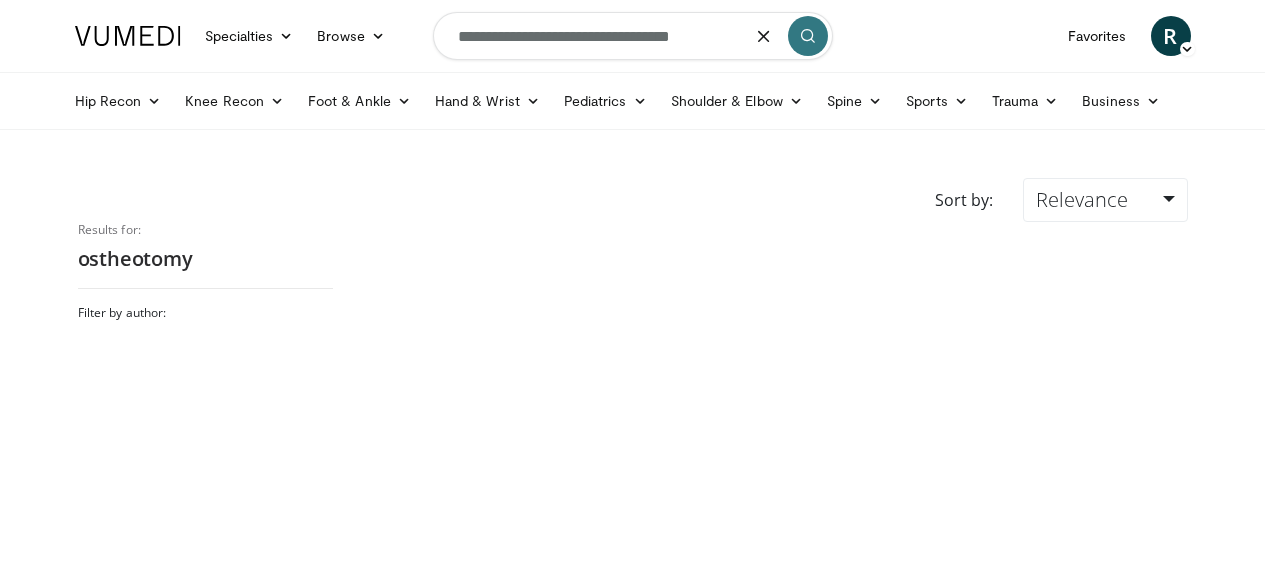 type on "**********" 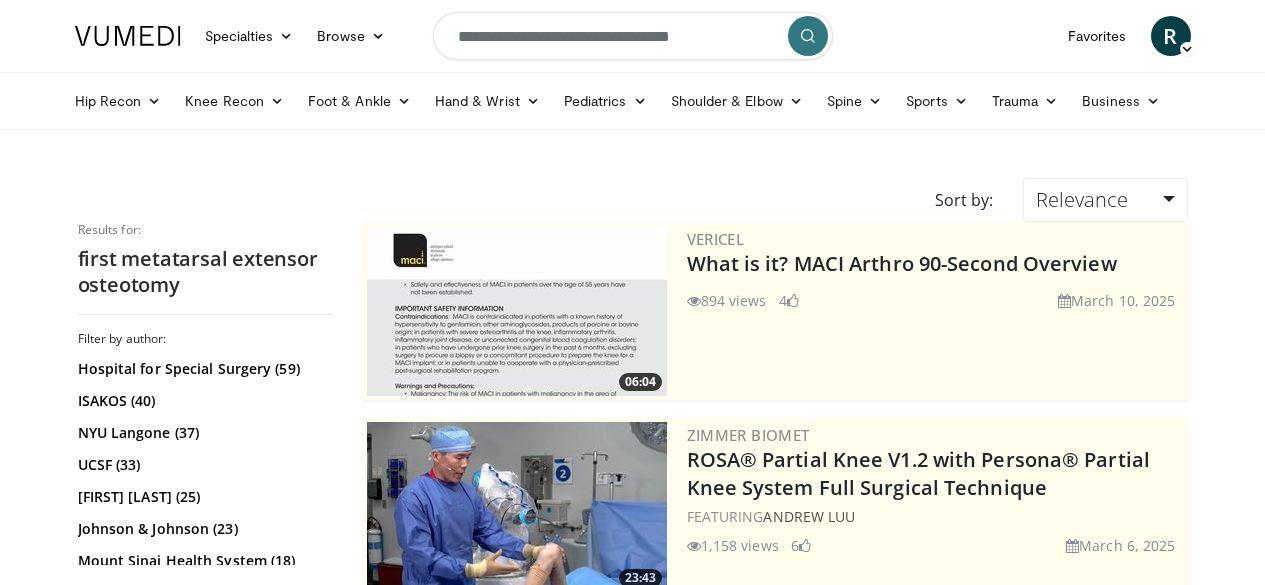 scroll, scrollTop: 0, scrollLeft: 0, axis: both 